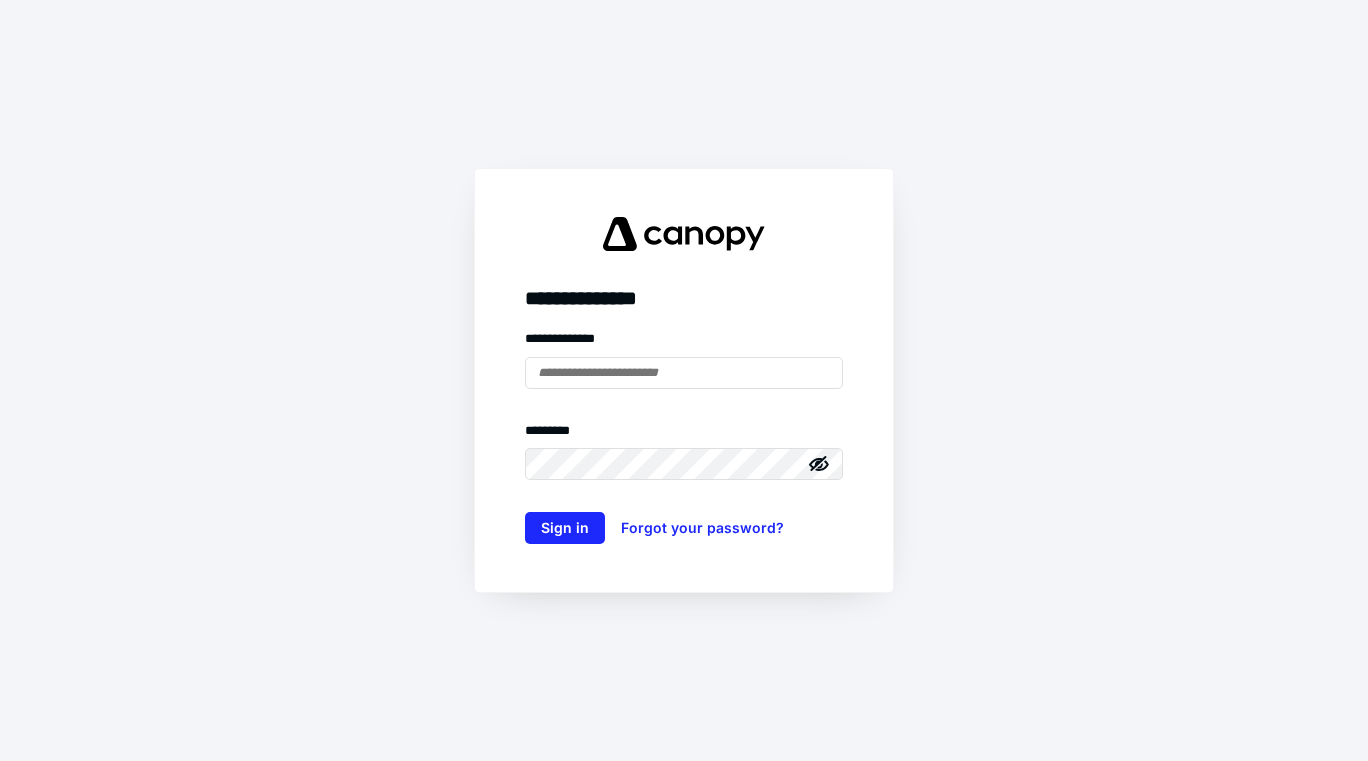 scroll, scrollTop: 0, scrollLeft: 0, axis: both 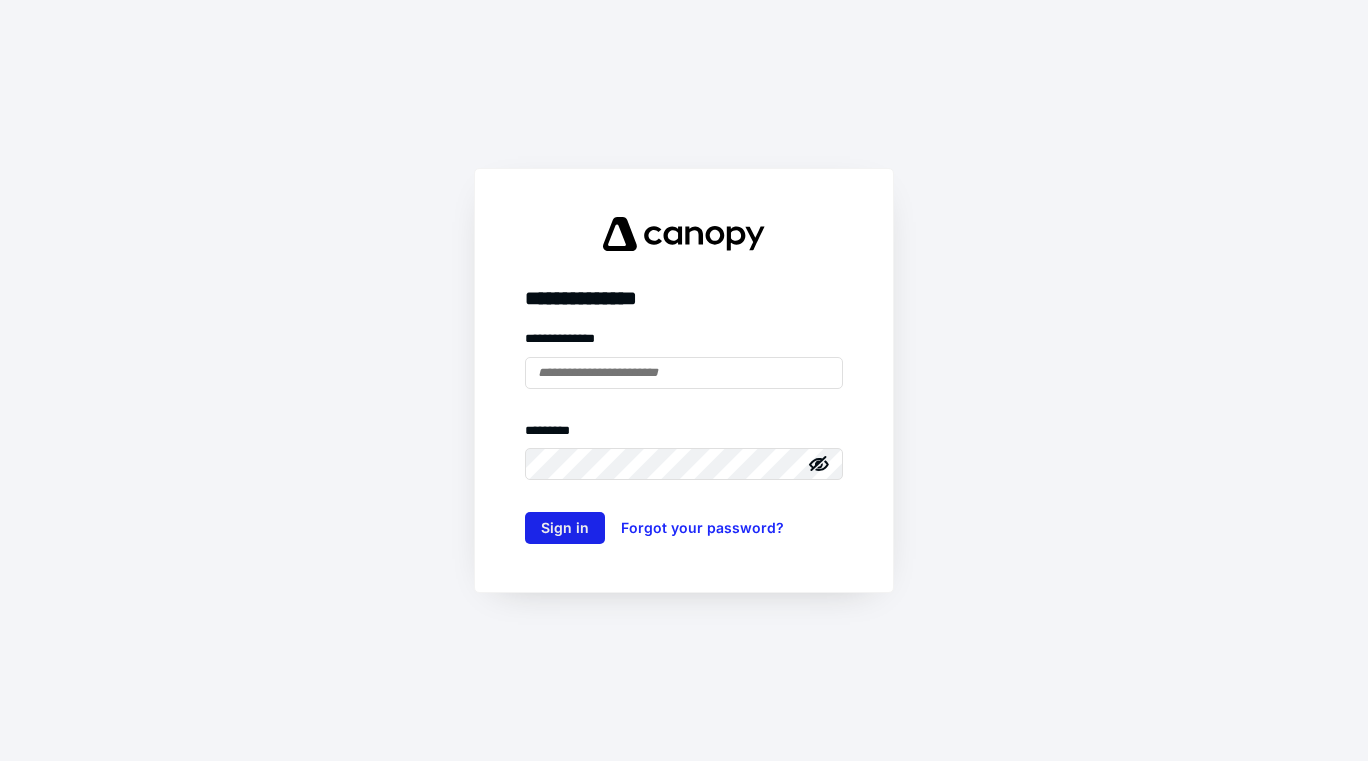 type on "**********" 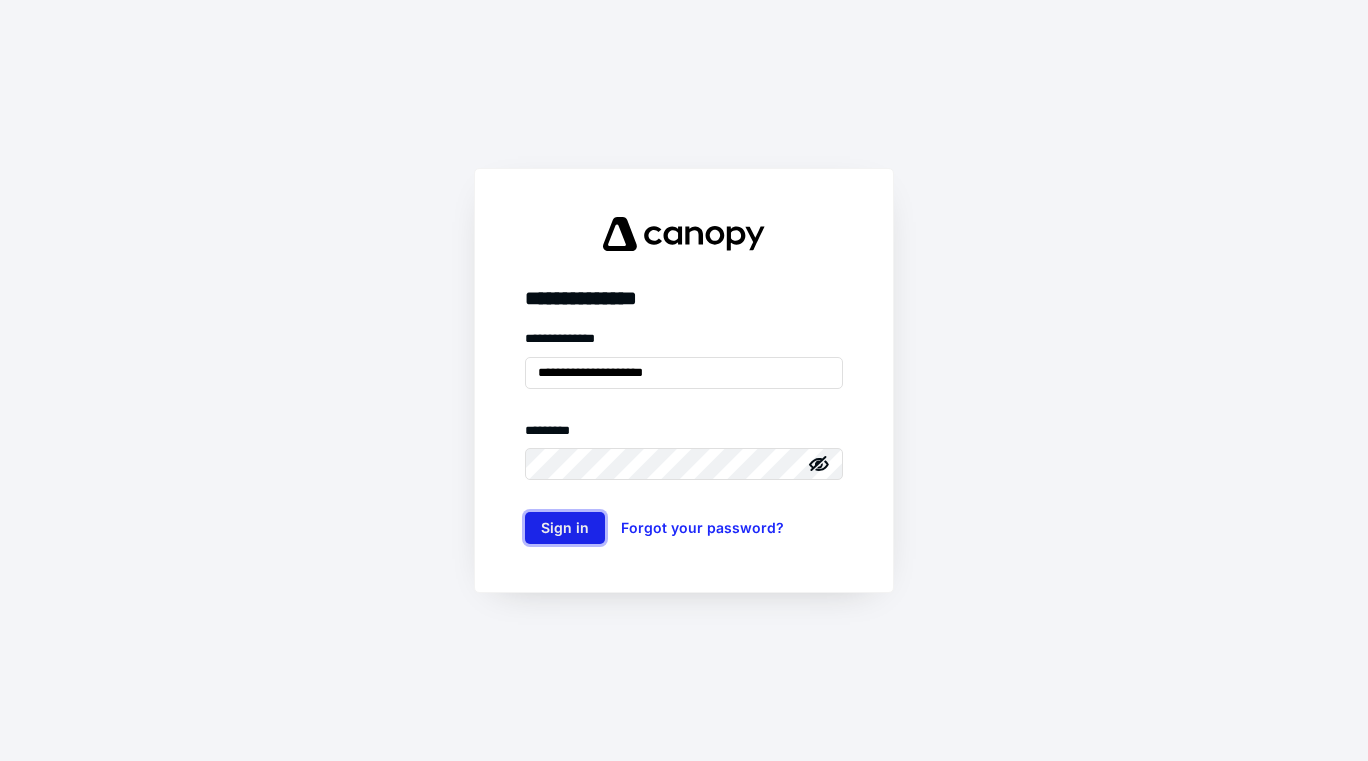 click on "Sign in" at bounding box center (565, 528) 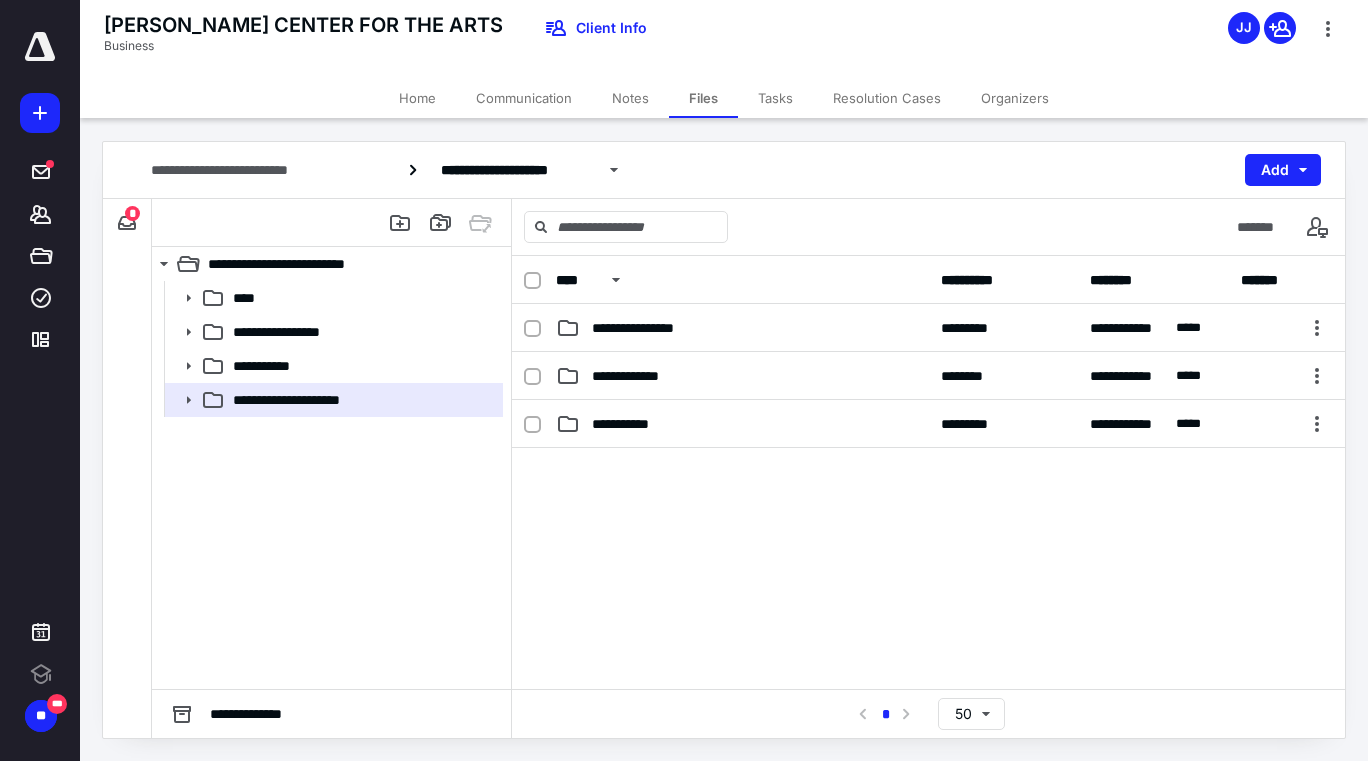 scroll, scrollTop: 0, scrollLeft: 0, axis: both 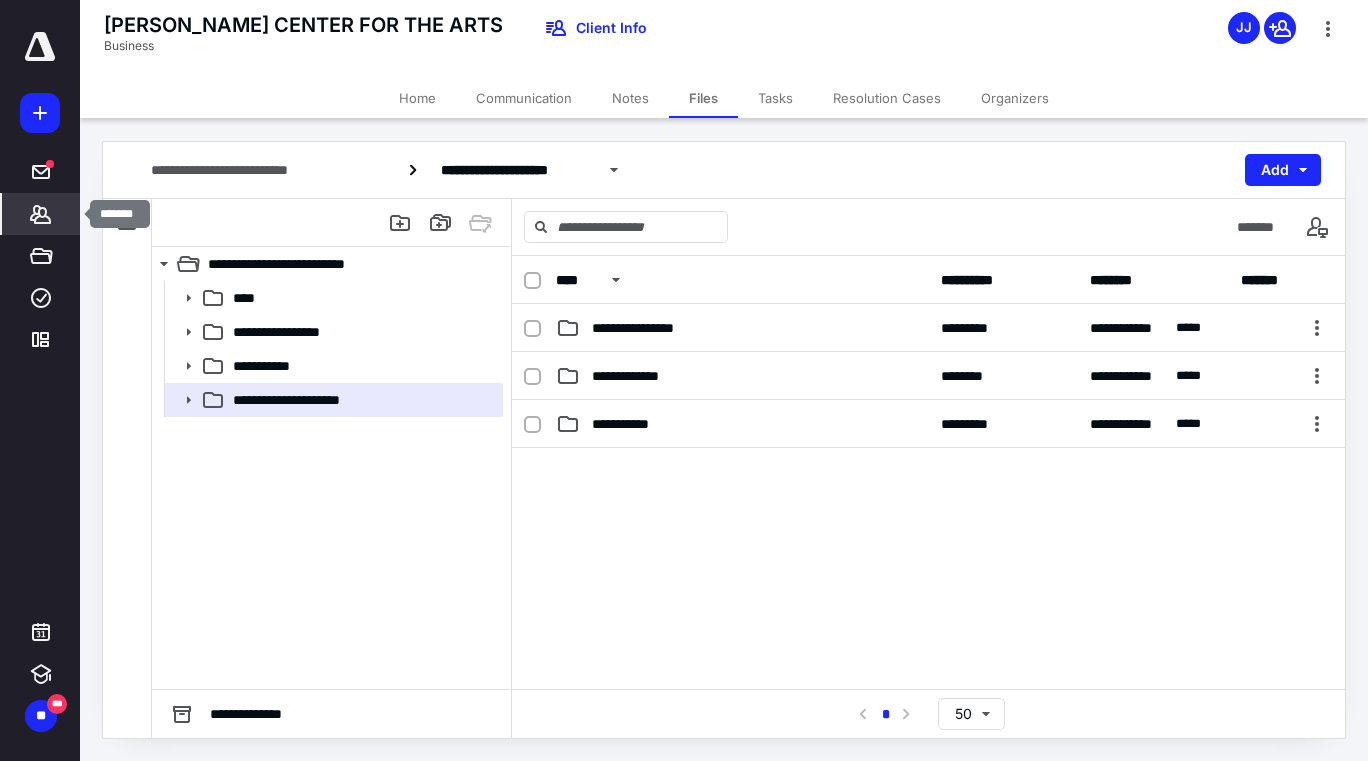 click 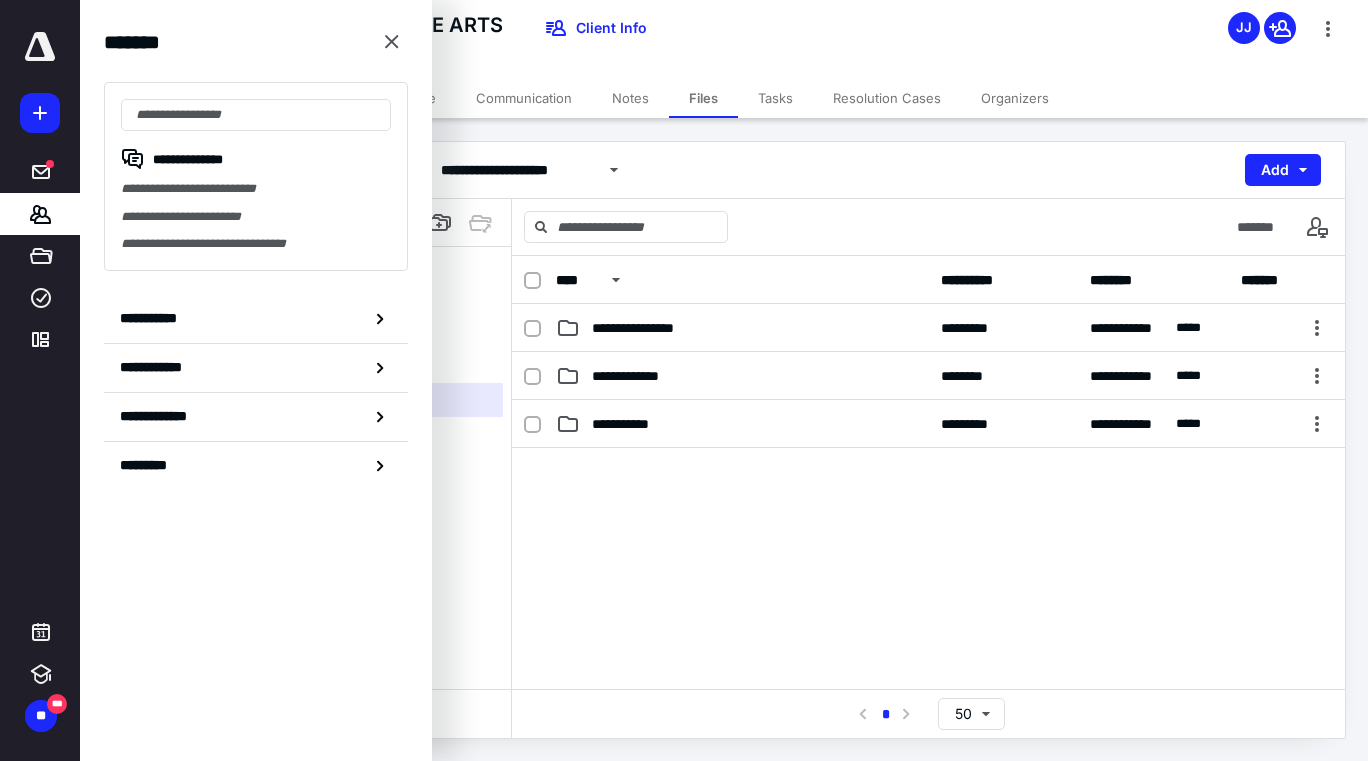click on "**********" at bounding box center (256, 176) 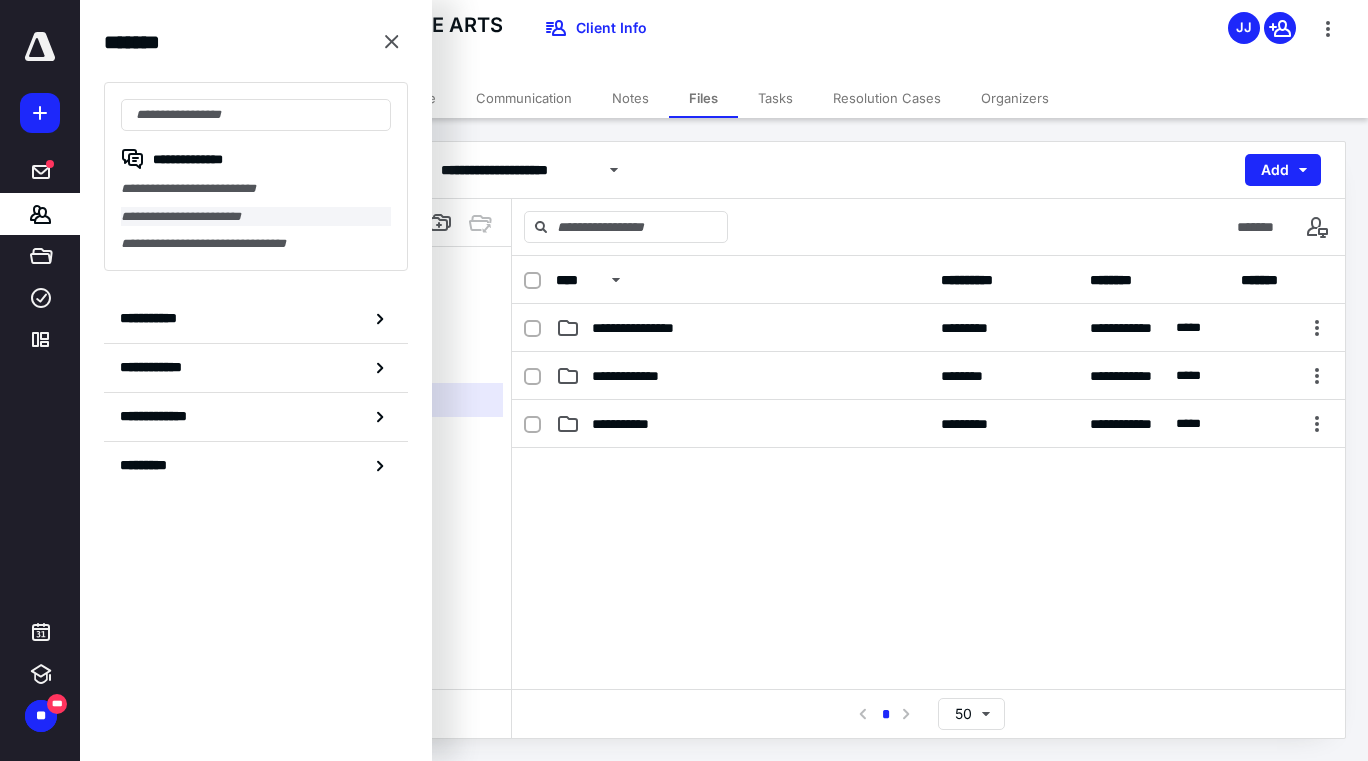 click on "**********" at bounding box center [256, 217] 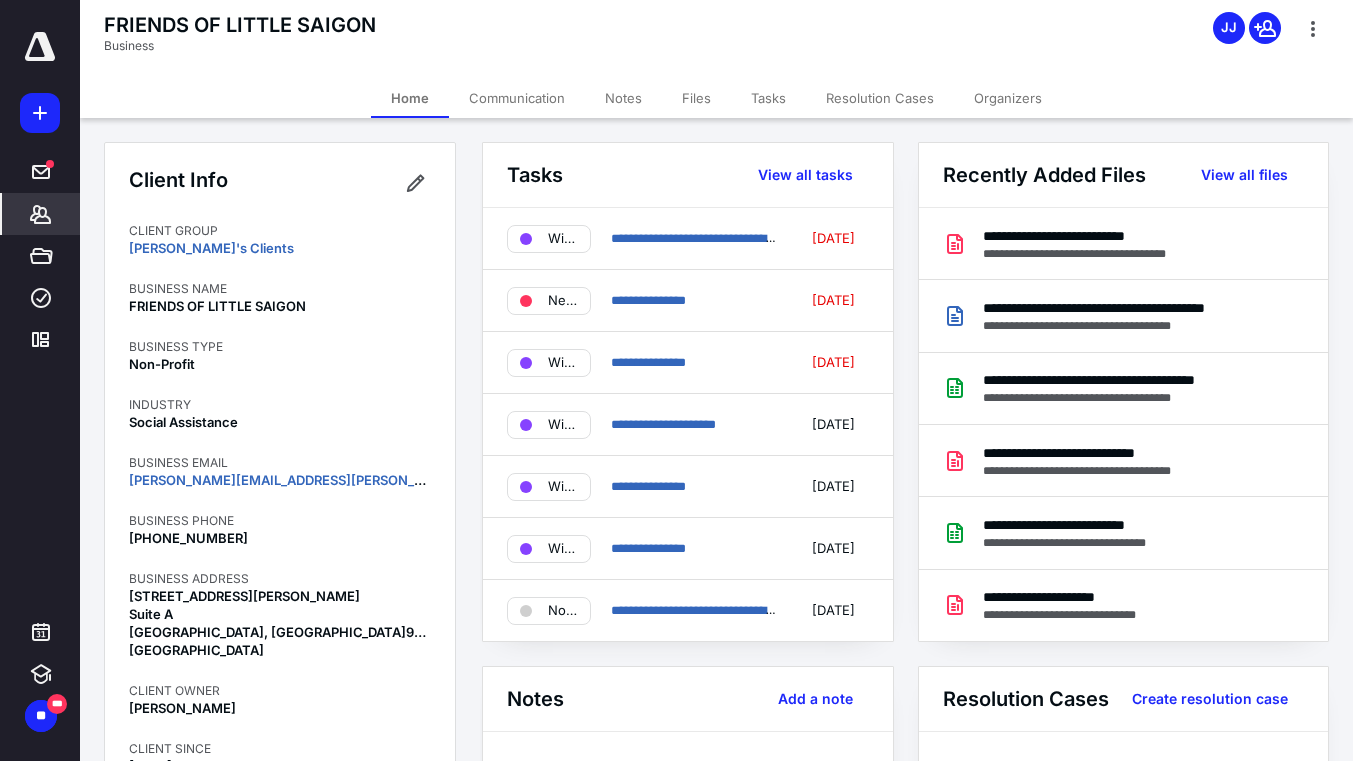 click on "Files" at bounding box center (696, 98) 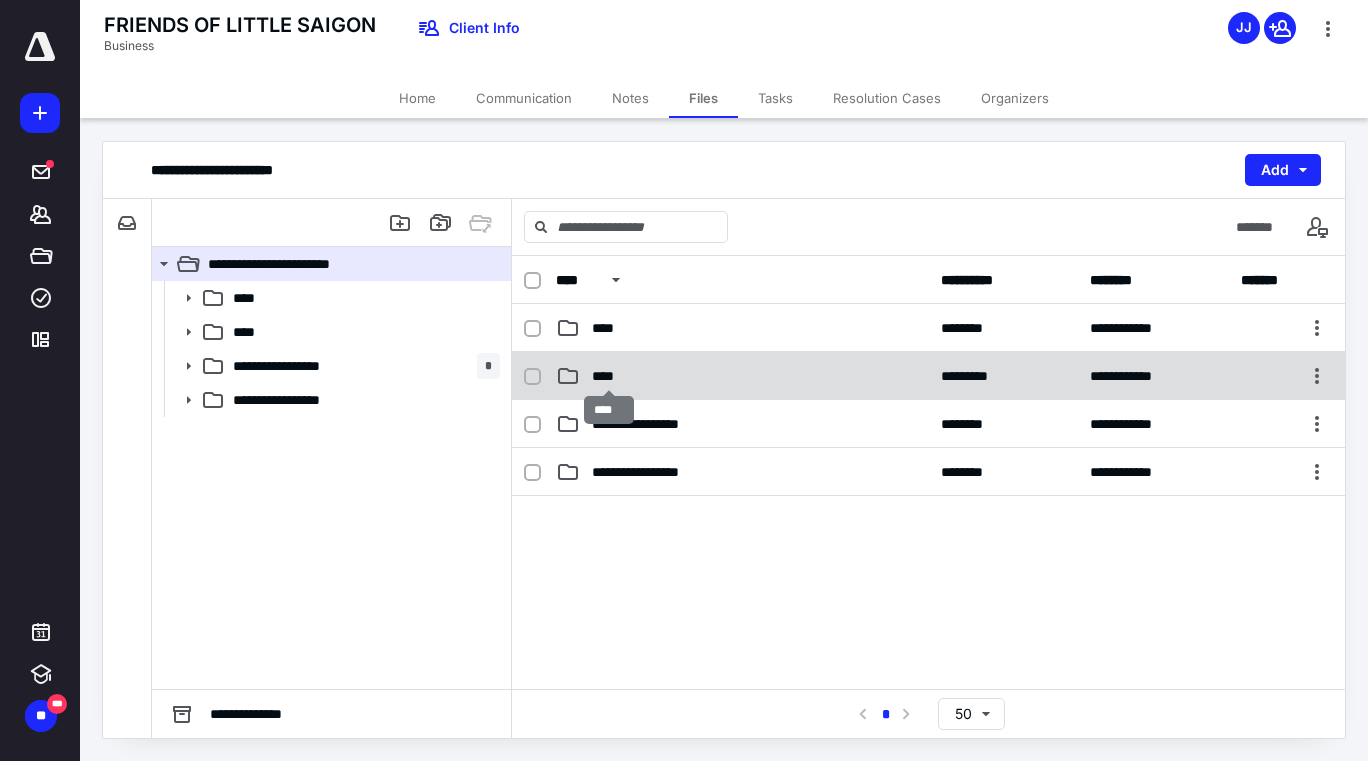 click on "****" at bounding box center (609, 376) 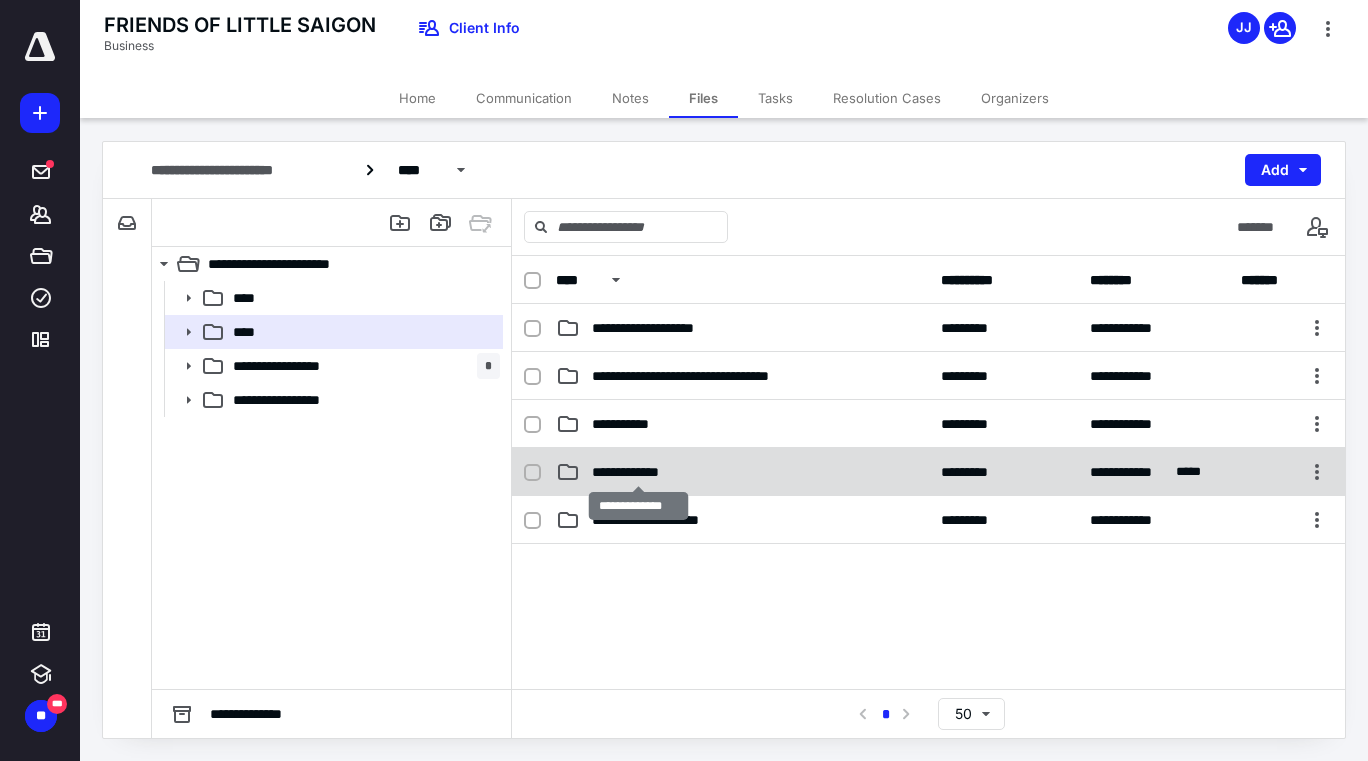 click on "**********" at bounding box center [638, 472] 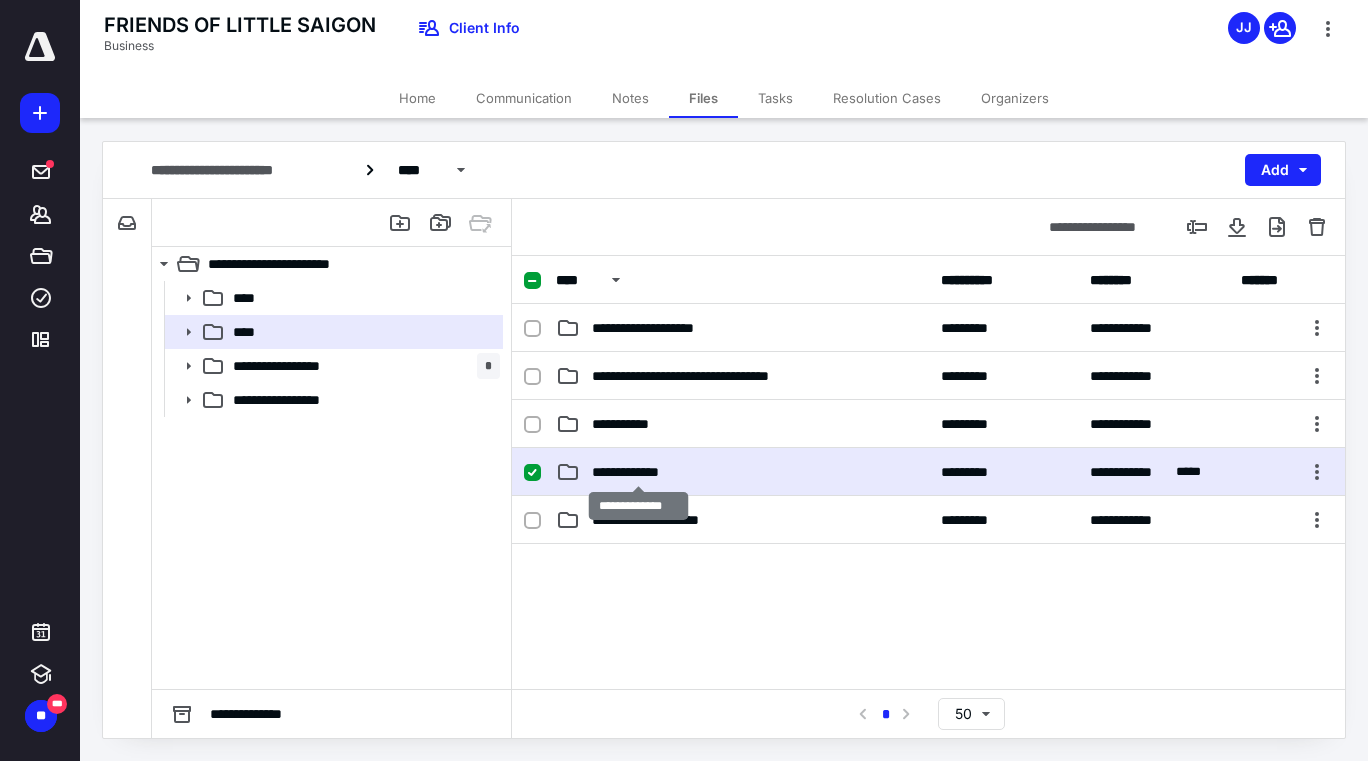 click on "**********" at bounding box center [638, 472] 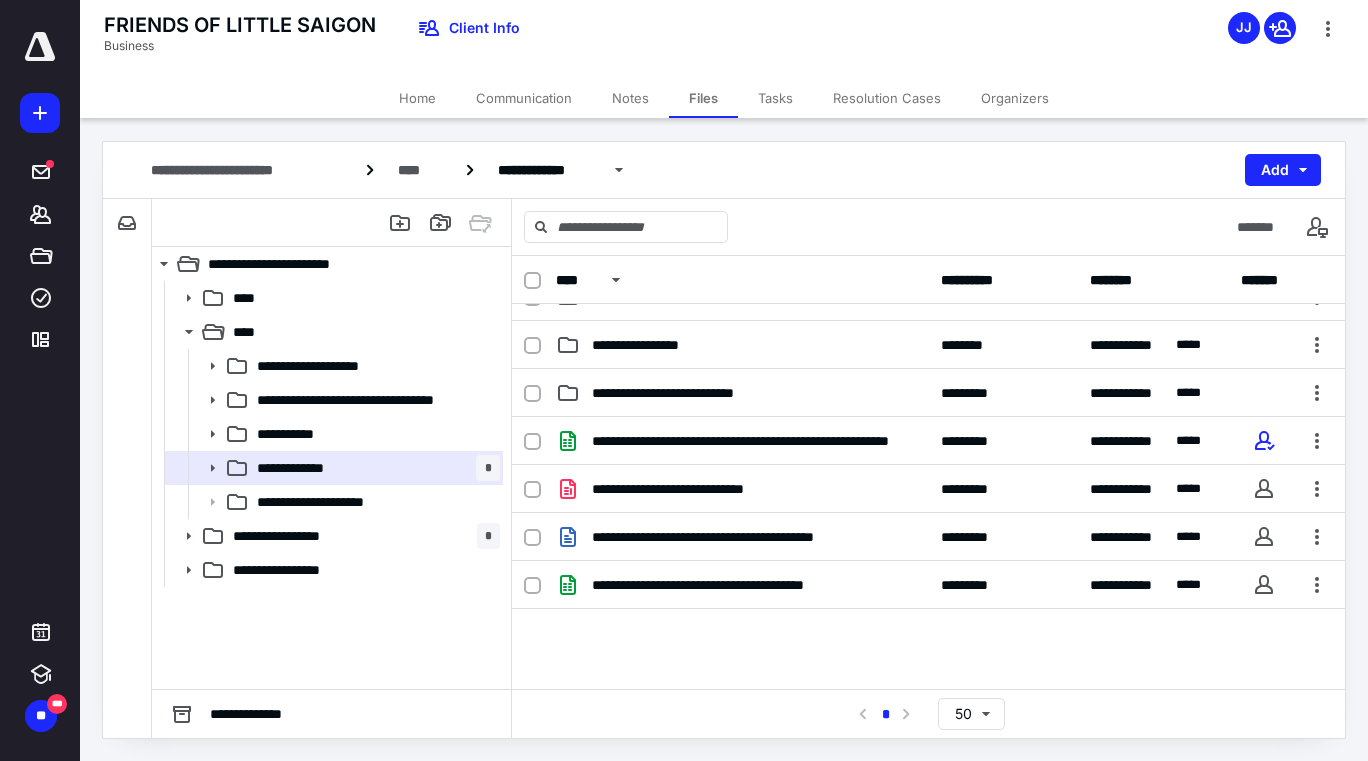 scroll, scrollTop: 107, scrollLeft: 0, axis: vertical 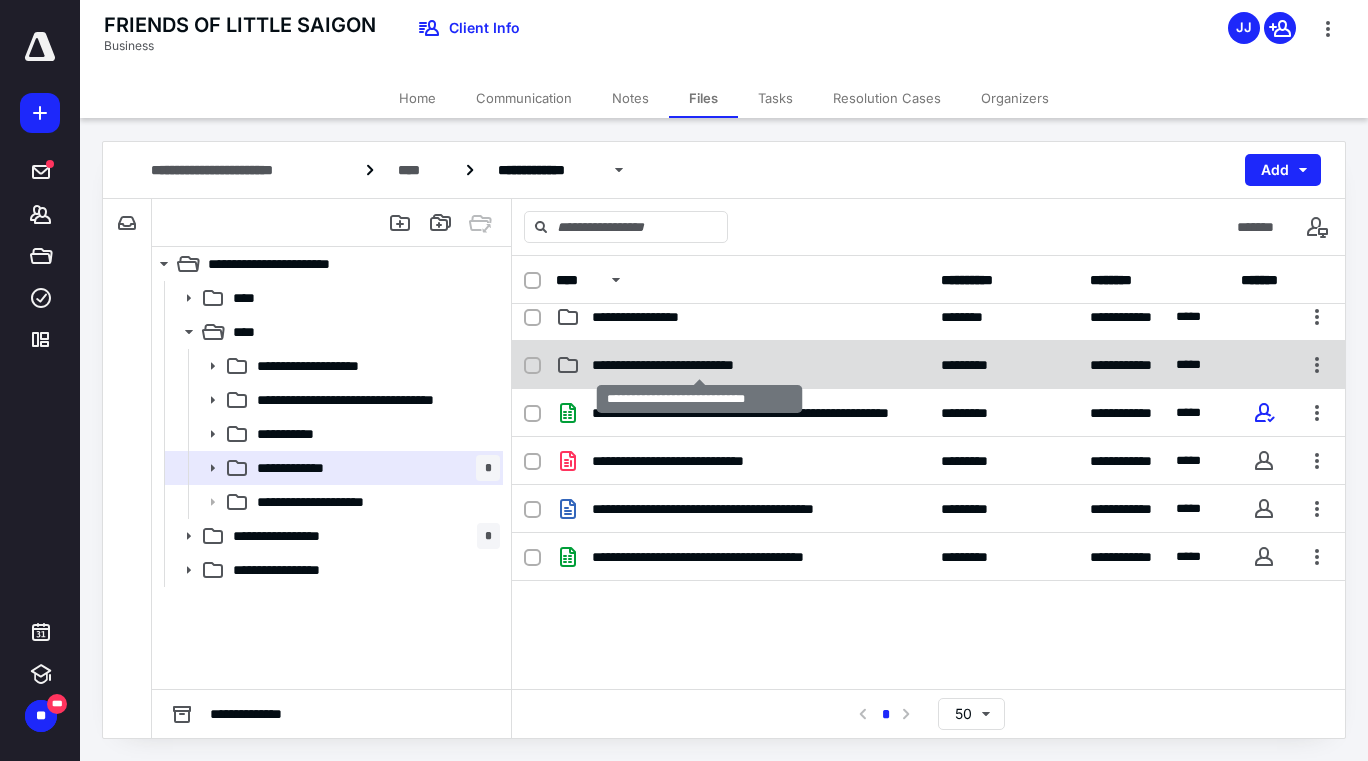 click on "**********" at bounding box center (699, 365) 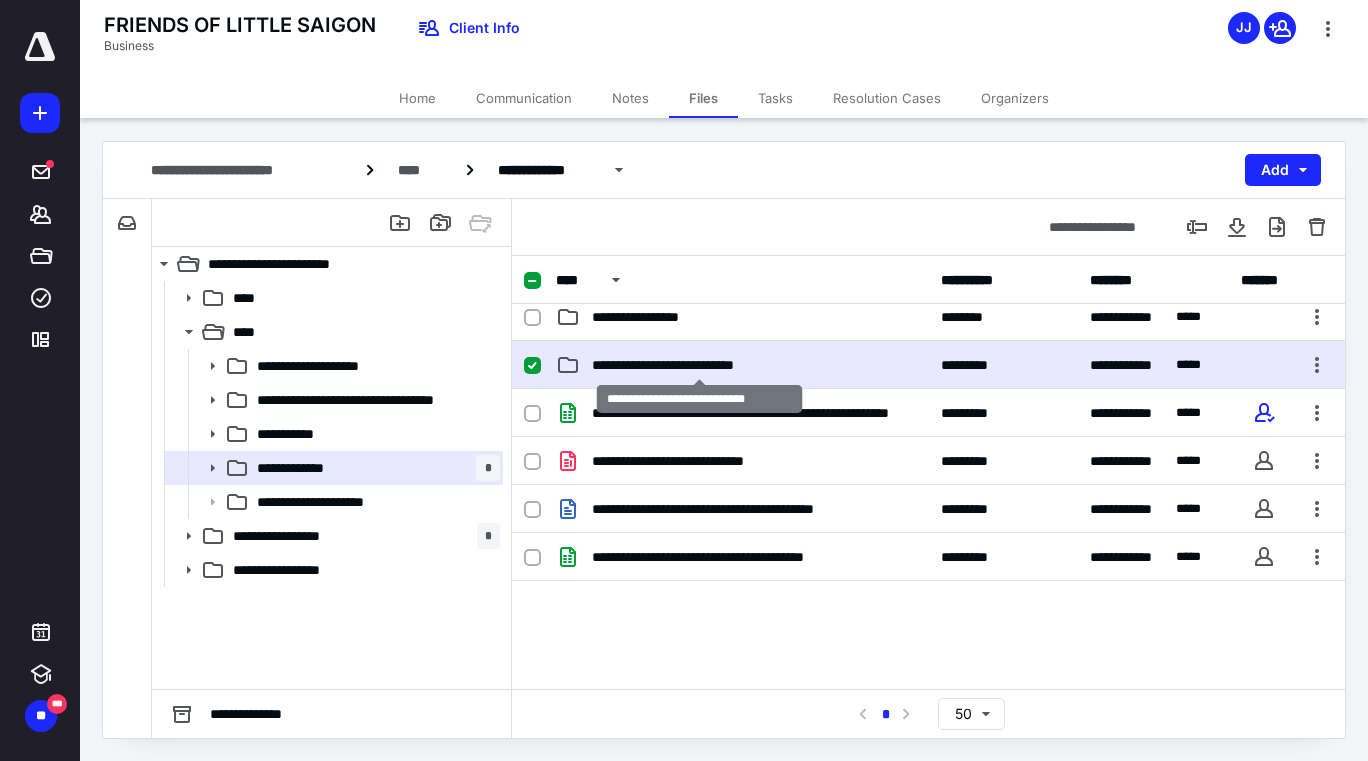 click on "**********" at bounding box center (699, 365) 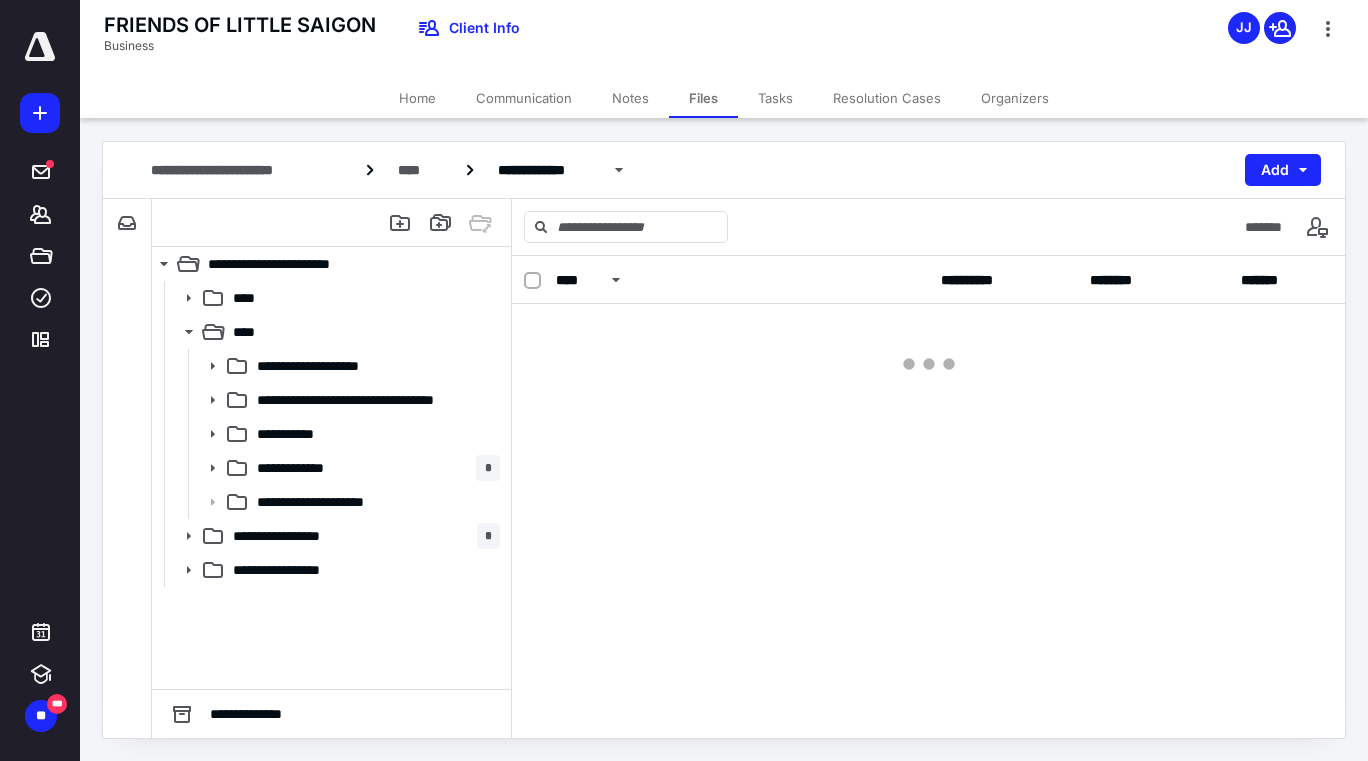scroll, scrollTop: 0, scrollLeft: 0, axis: both 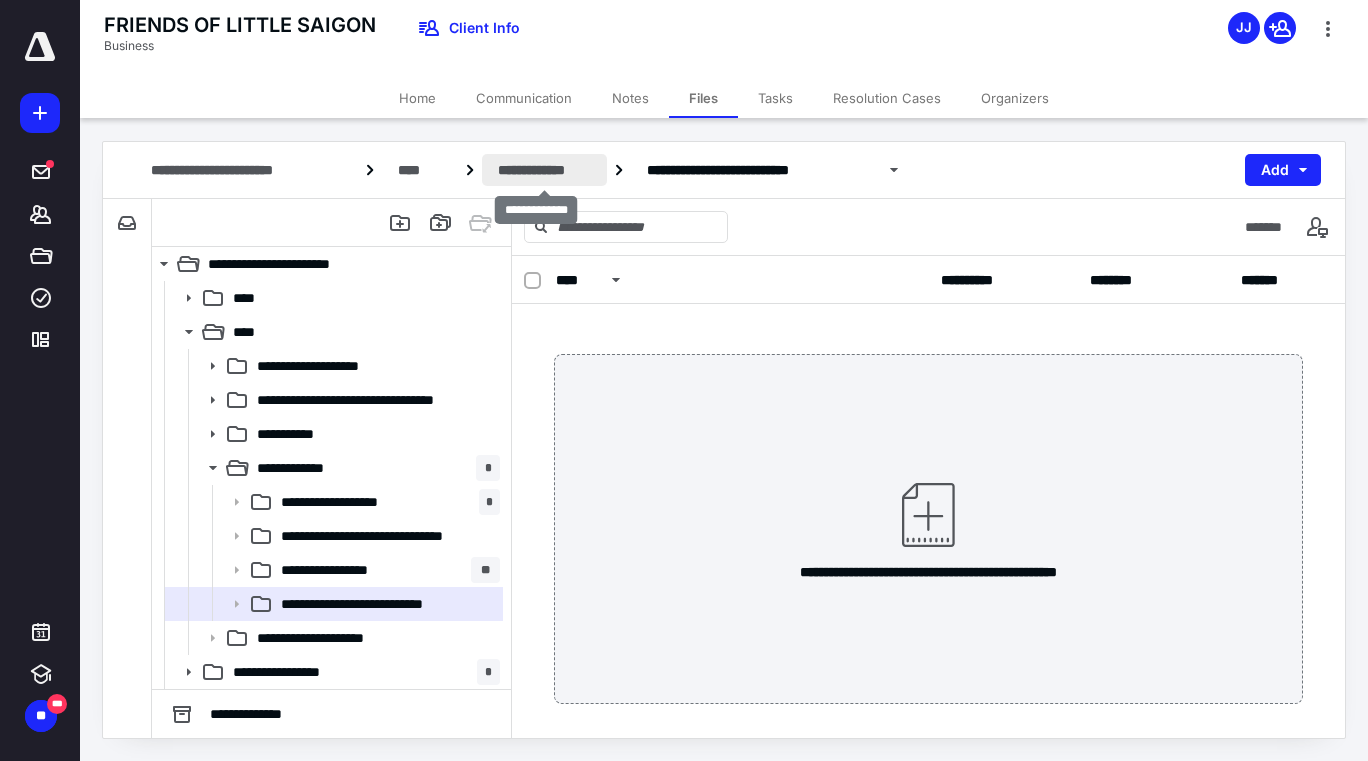 click on "**********" at bounding box center (544, 170) 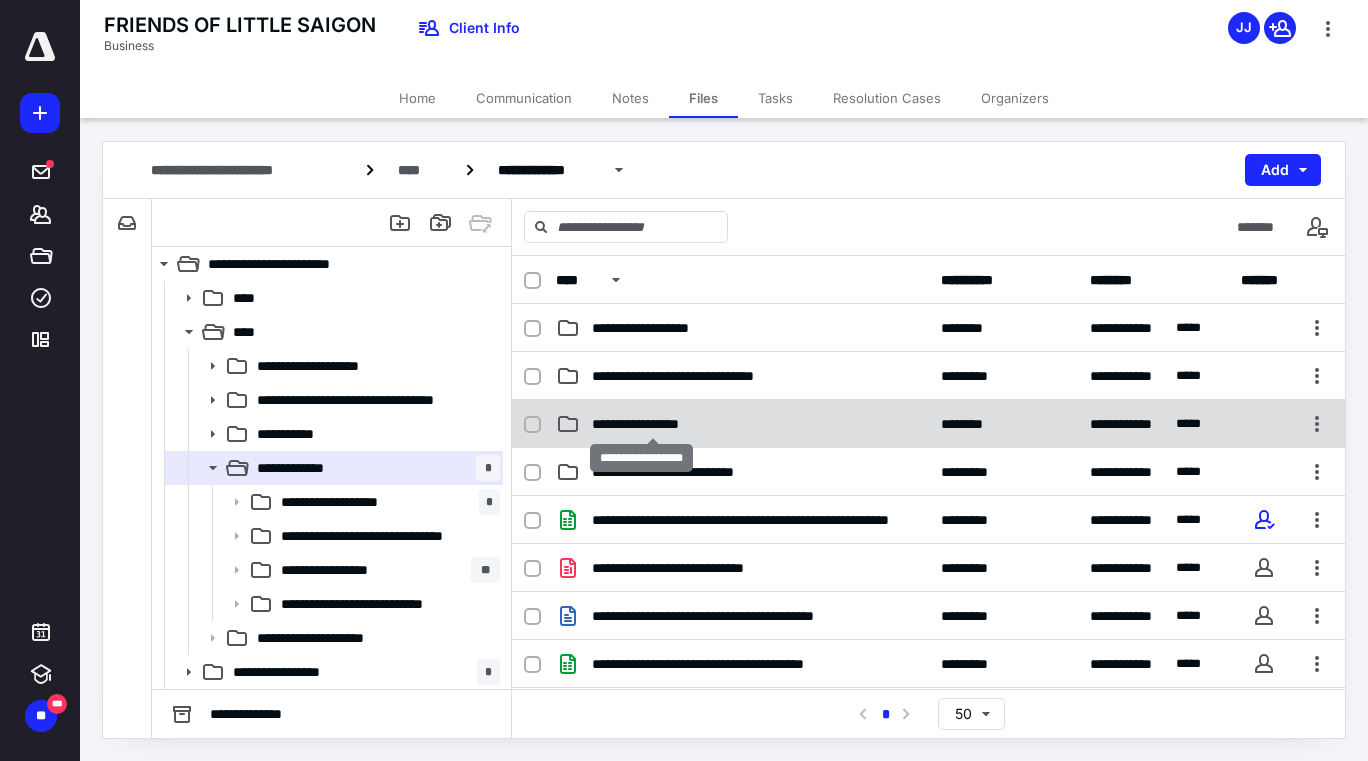 click on "**********" at bounding box center (653, 424) 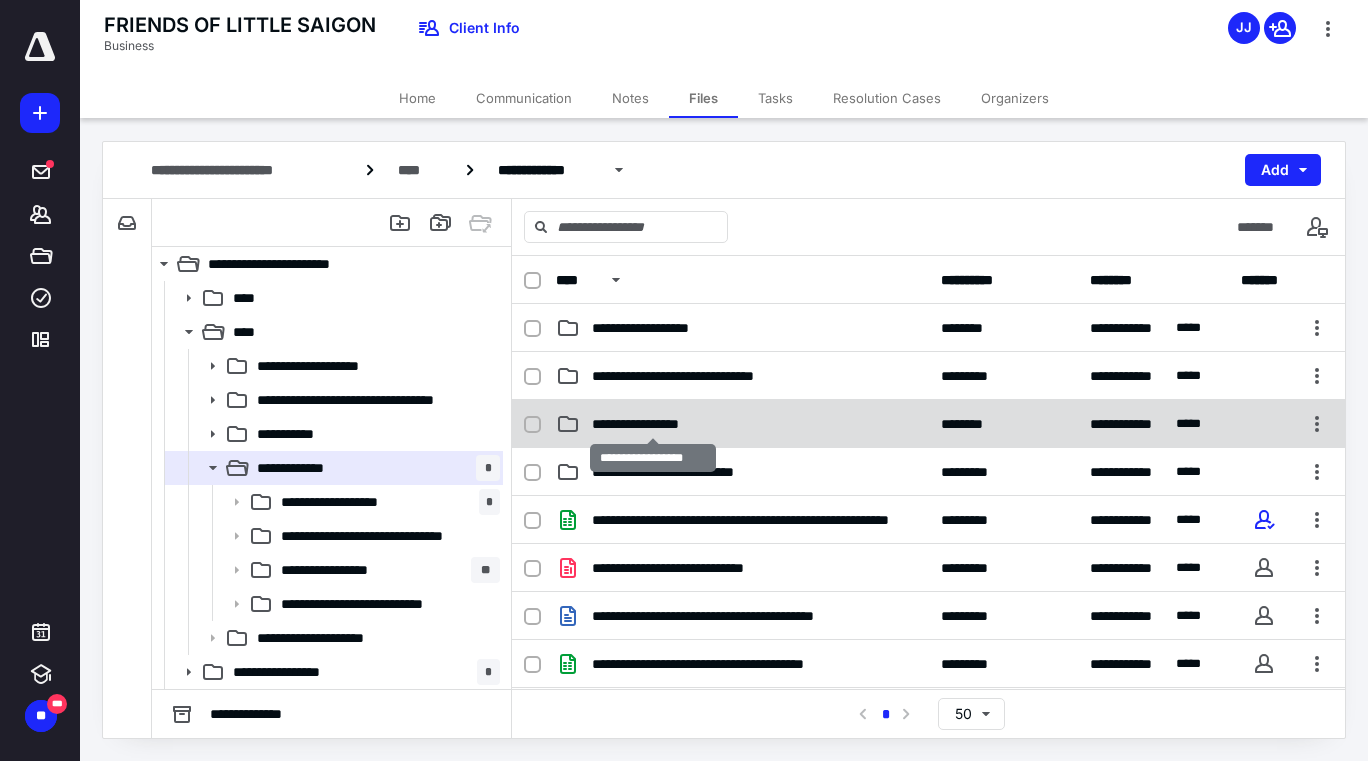 click on "**********" at bounding box center [653, 424] 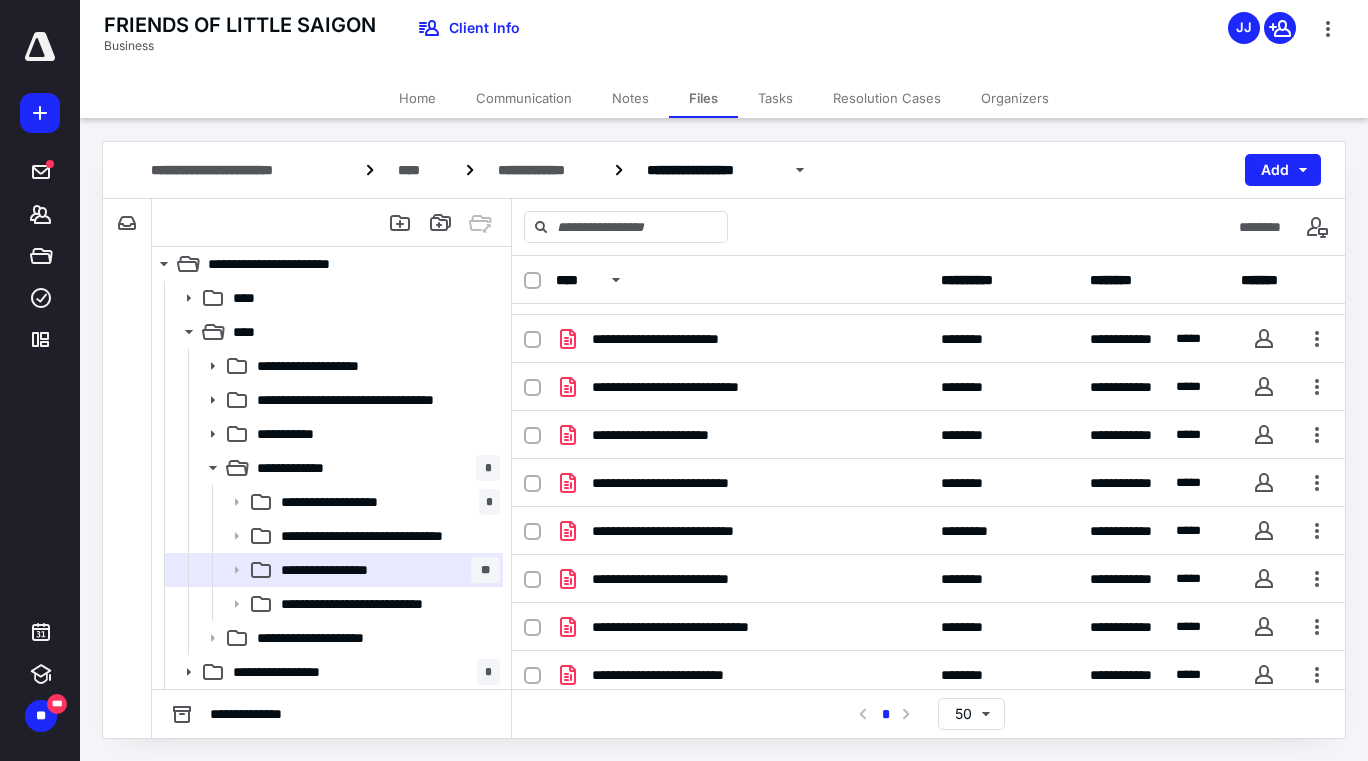 scroll, scrollTop: 287, scrollLeft: 0, axis: vertical 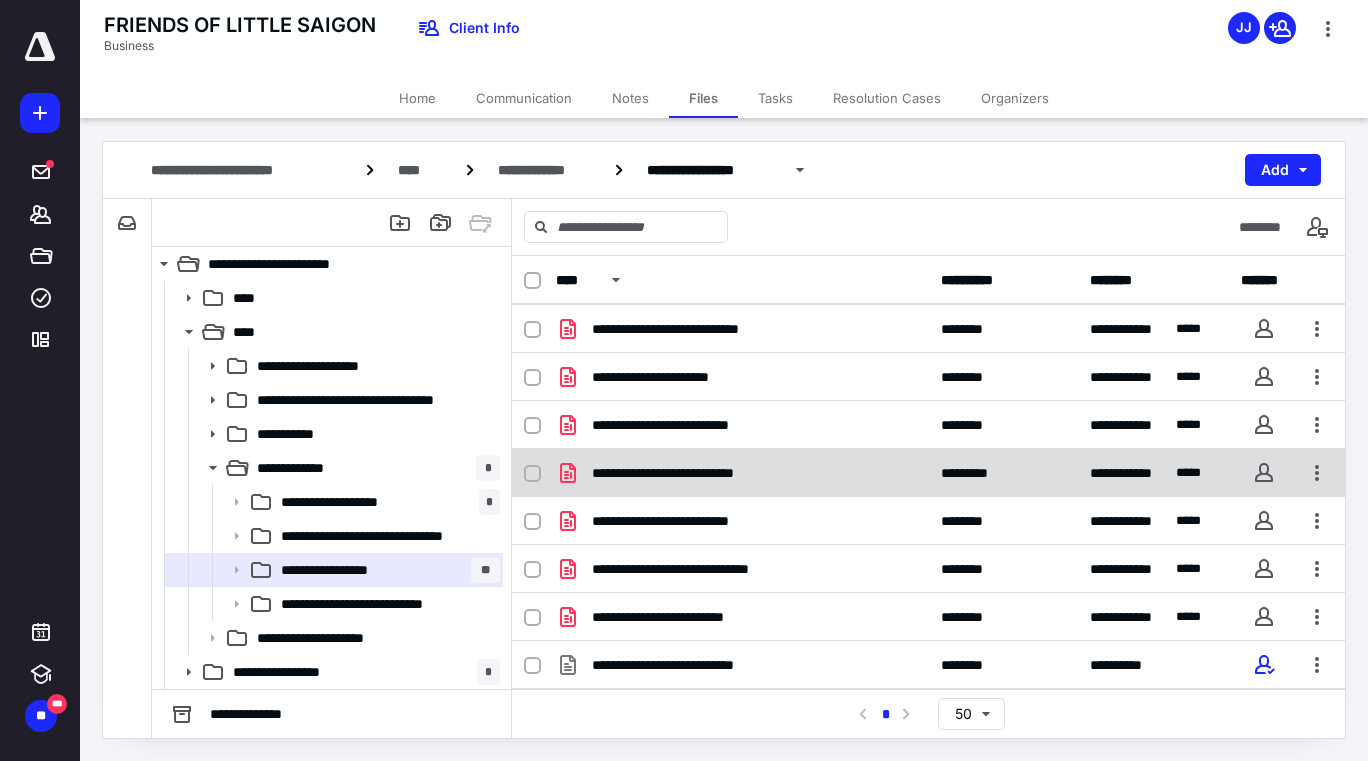 click on "**********" at bounding box center [692, 473] 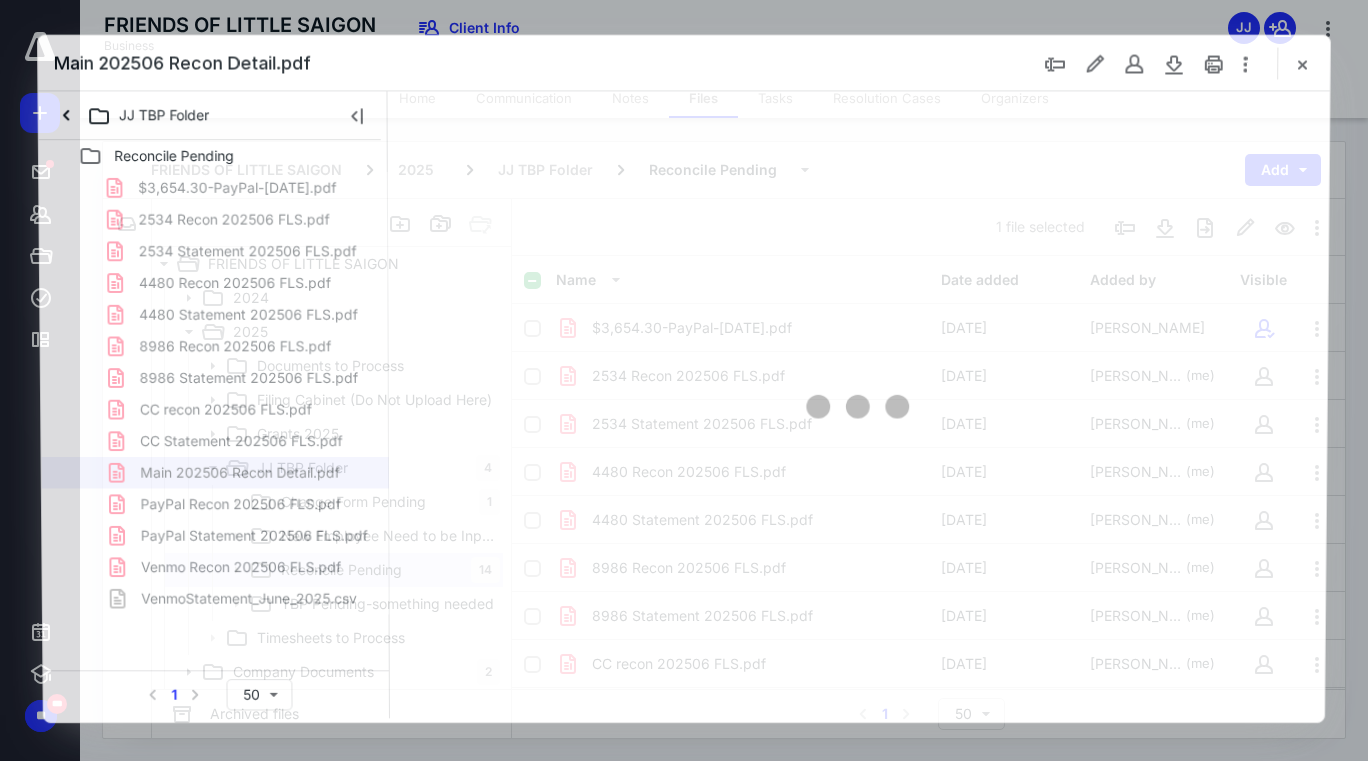 scroll, scrollTop: 287, scrollLeft: 0, axis: vertical 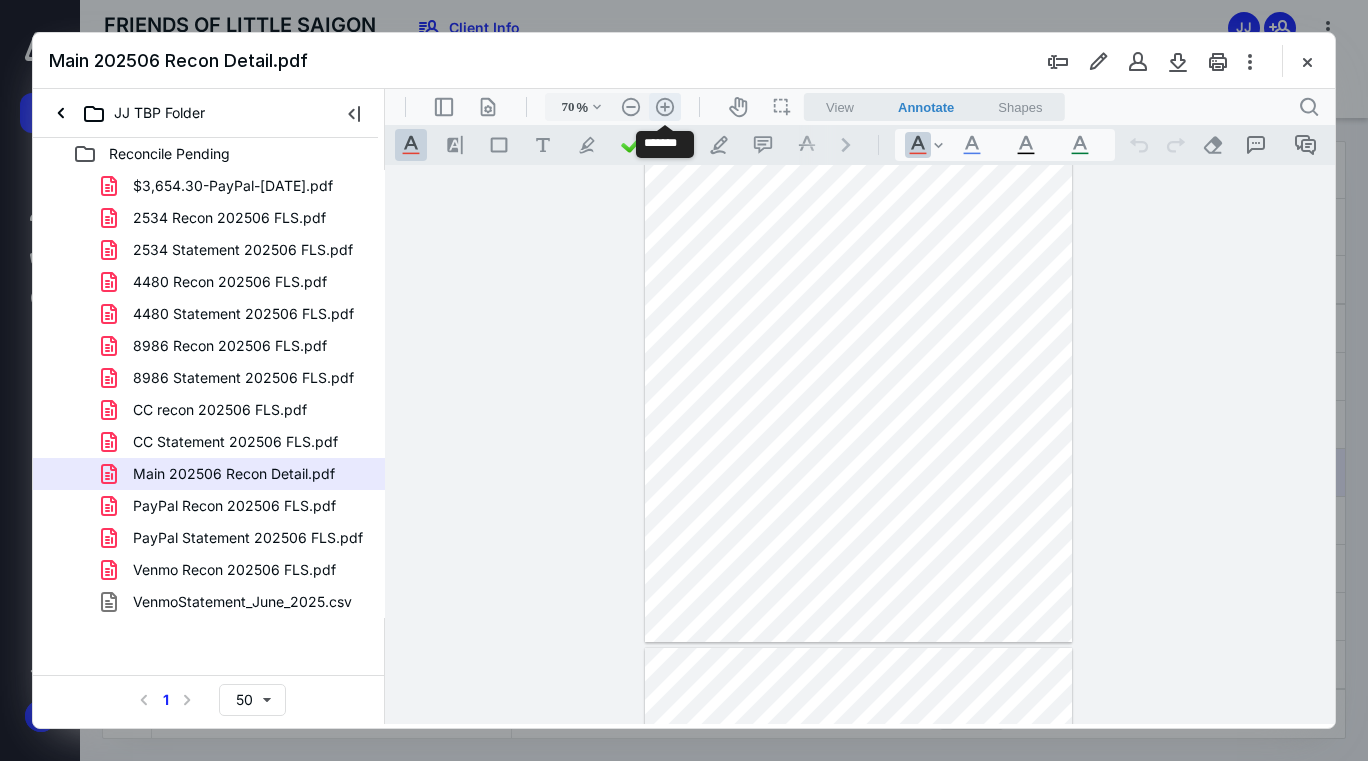 click on ".cls-1{fill:#abb0c4;} icon - header - zoom - in - line" at bounding box center [665, 107] 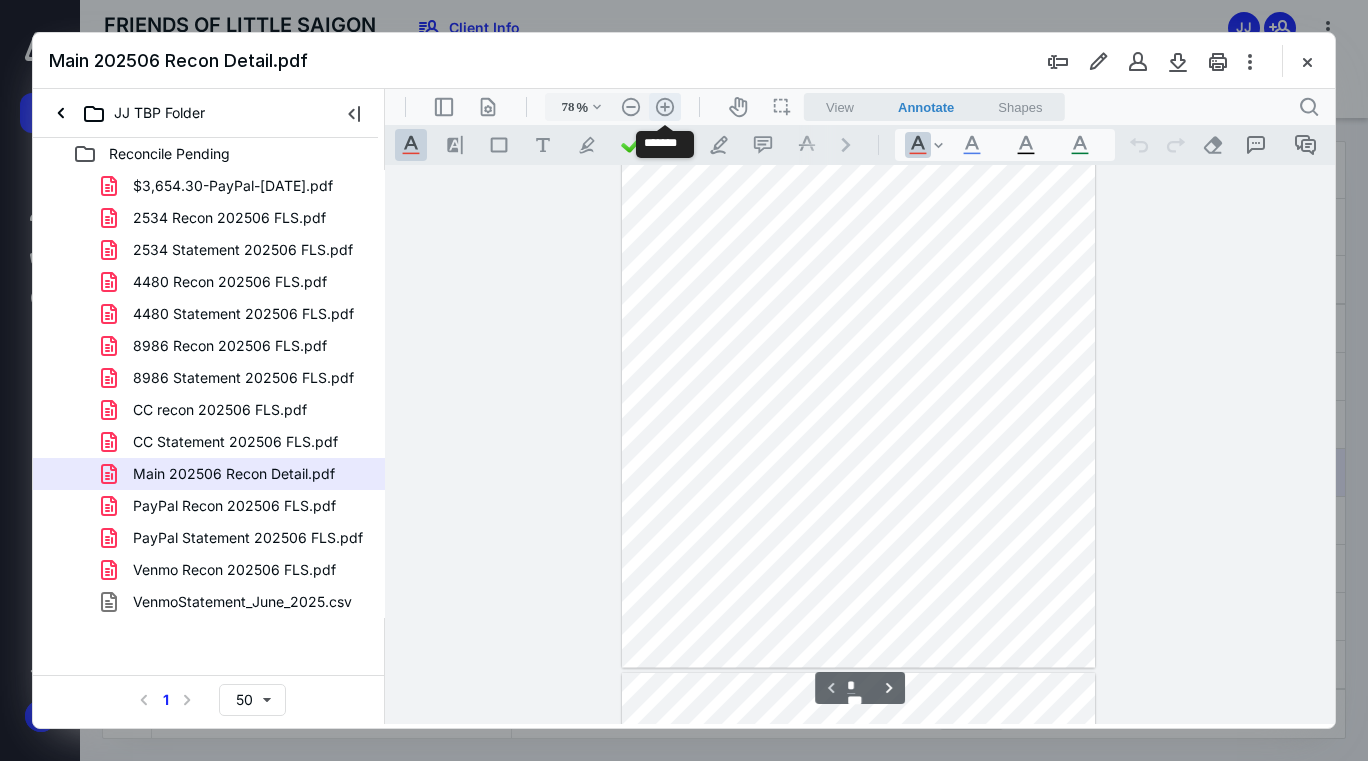 click on ".cls-1{fill:#abb0c4;} icon - header - zoom - in - line" at bounding box center (665, 107) 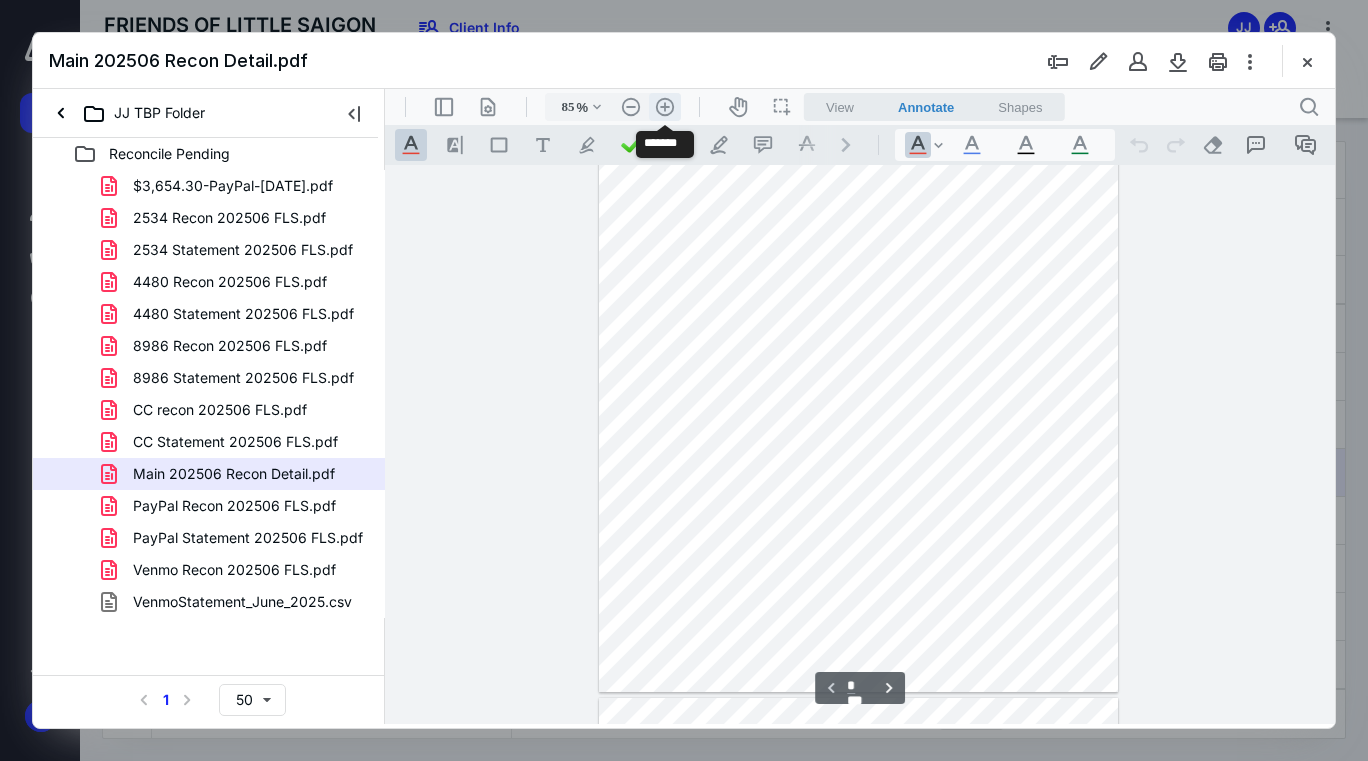 click on ".cls-1{fill:#abb0c4;} icon - header - zoom - in - line" at bounding box center [665, 107] 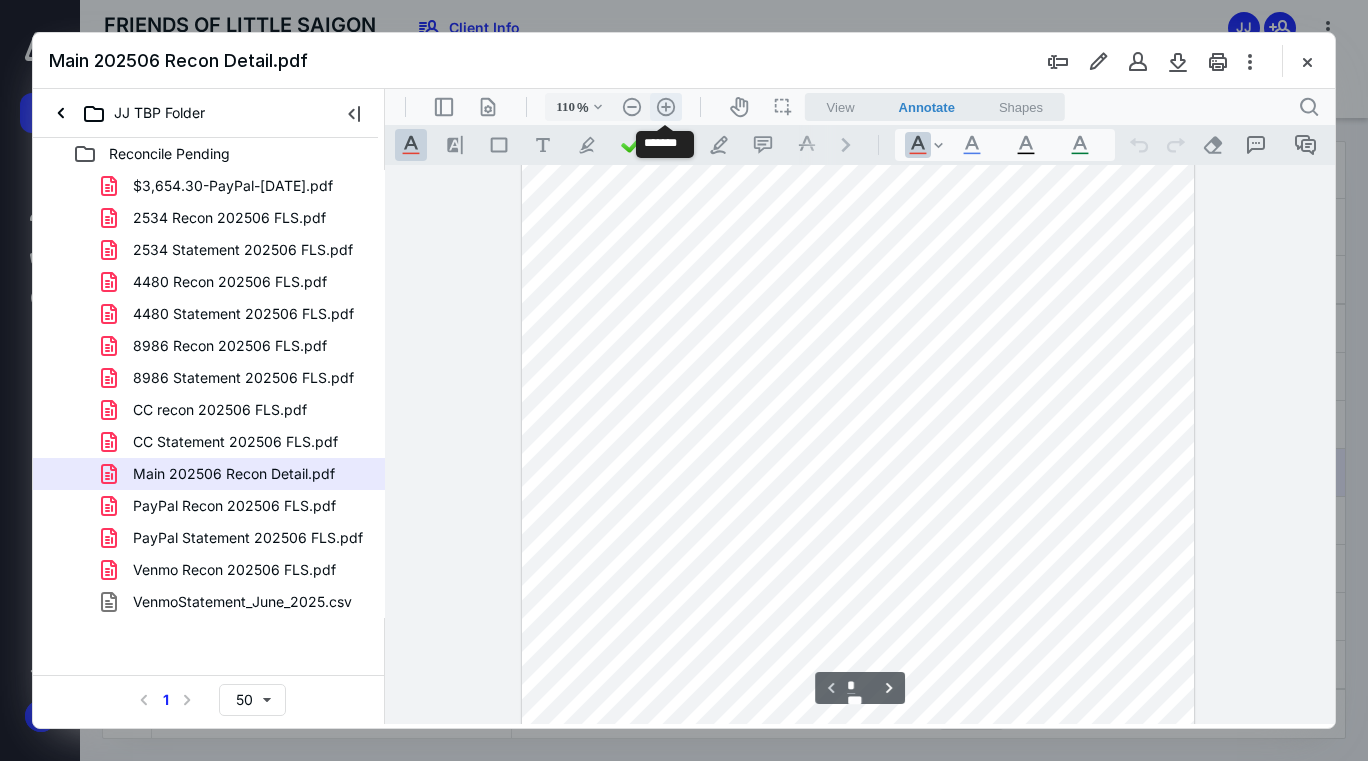 click on ".cls-1{fill:#abb0c4;} icon - header - zoom - in - line" at bounding box center (666, 107) 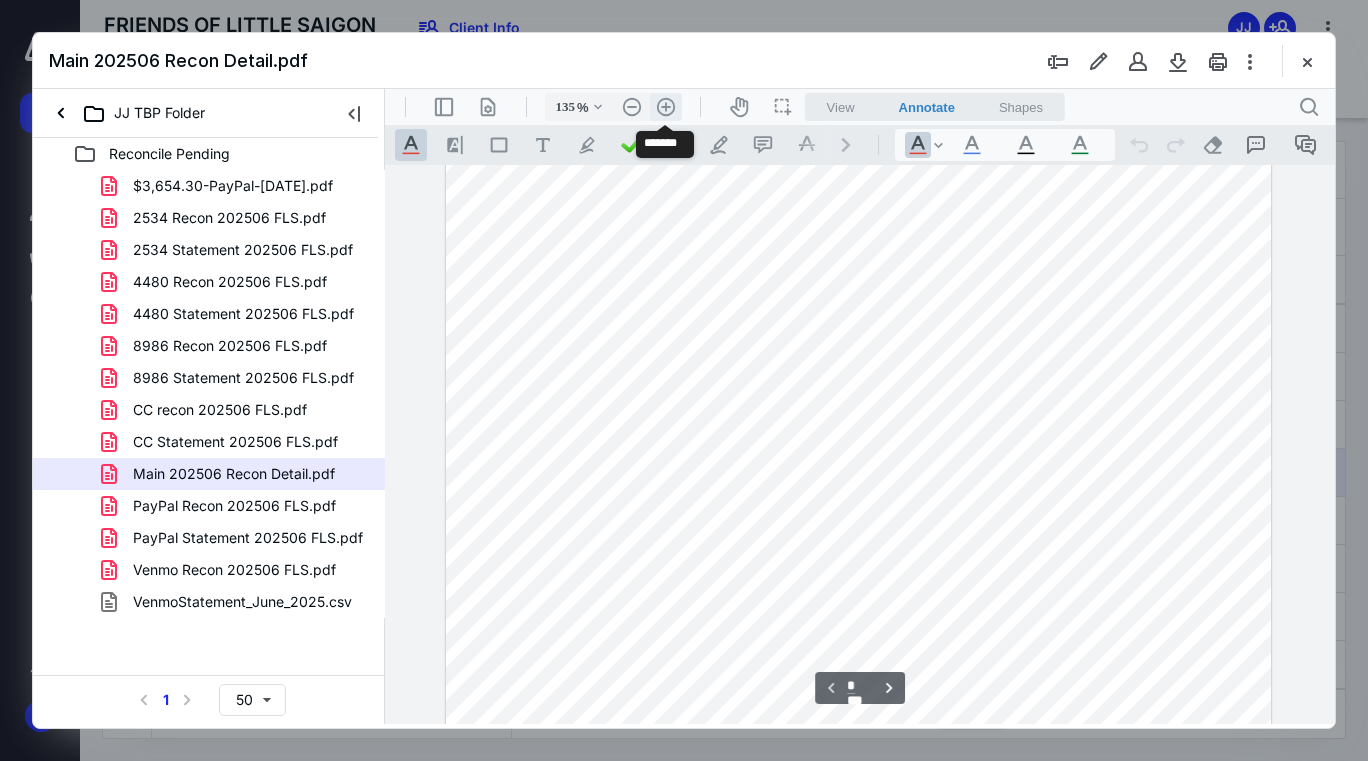scroll, scrollTop: 377, scrollLeft: 0, axis: vertical 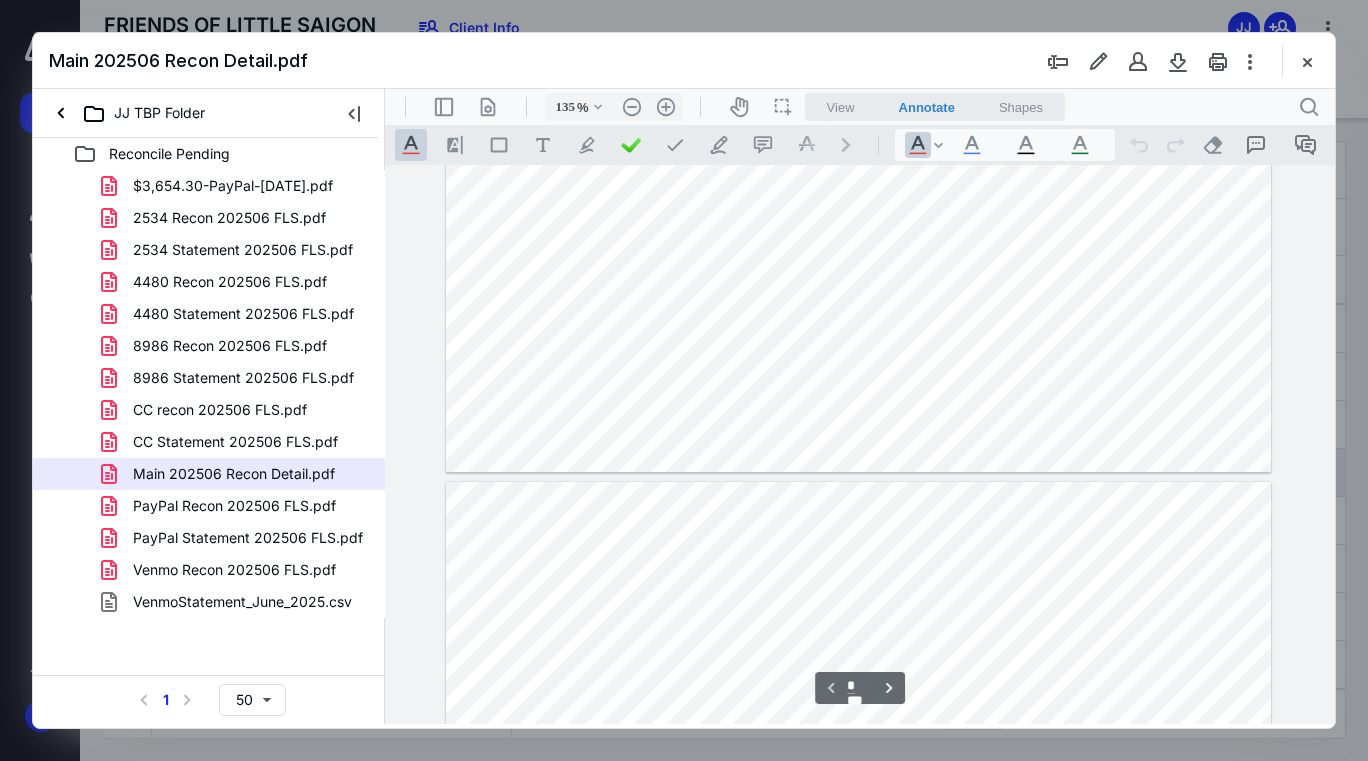 type on "*" 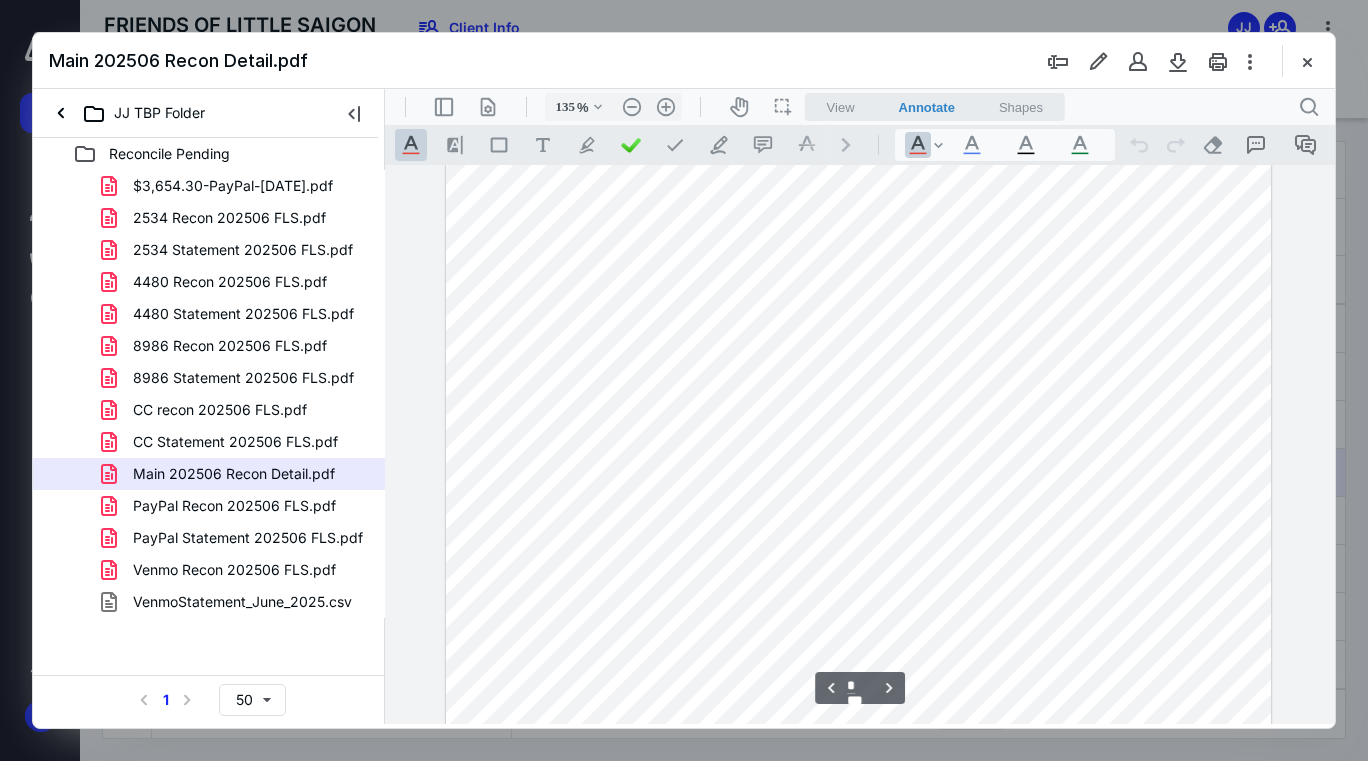 scroll, scrollTop: 1483, scrollLeft: 0, axis: vertical 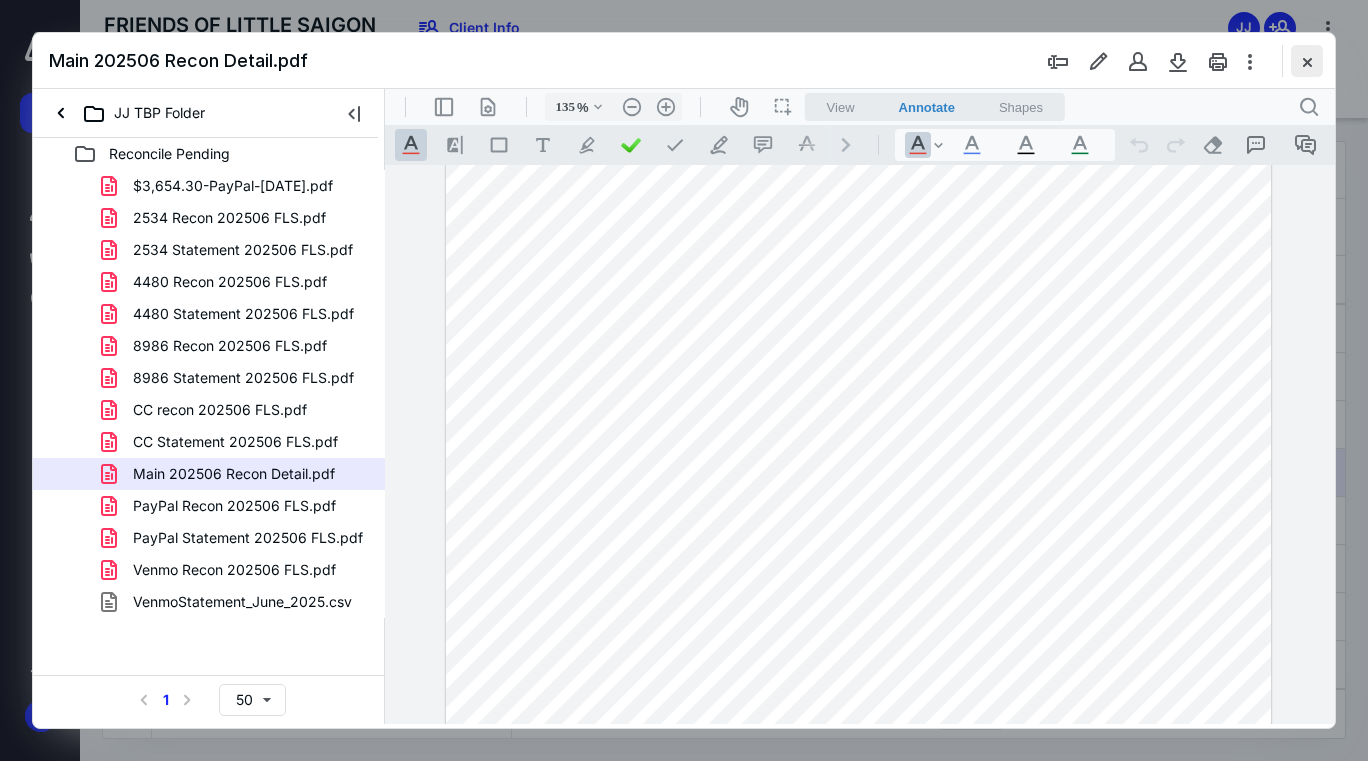 click at bounding box center [1307, 61] 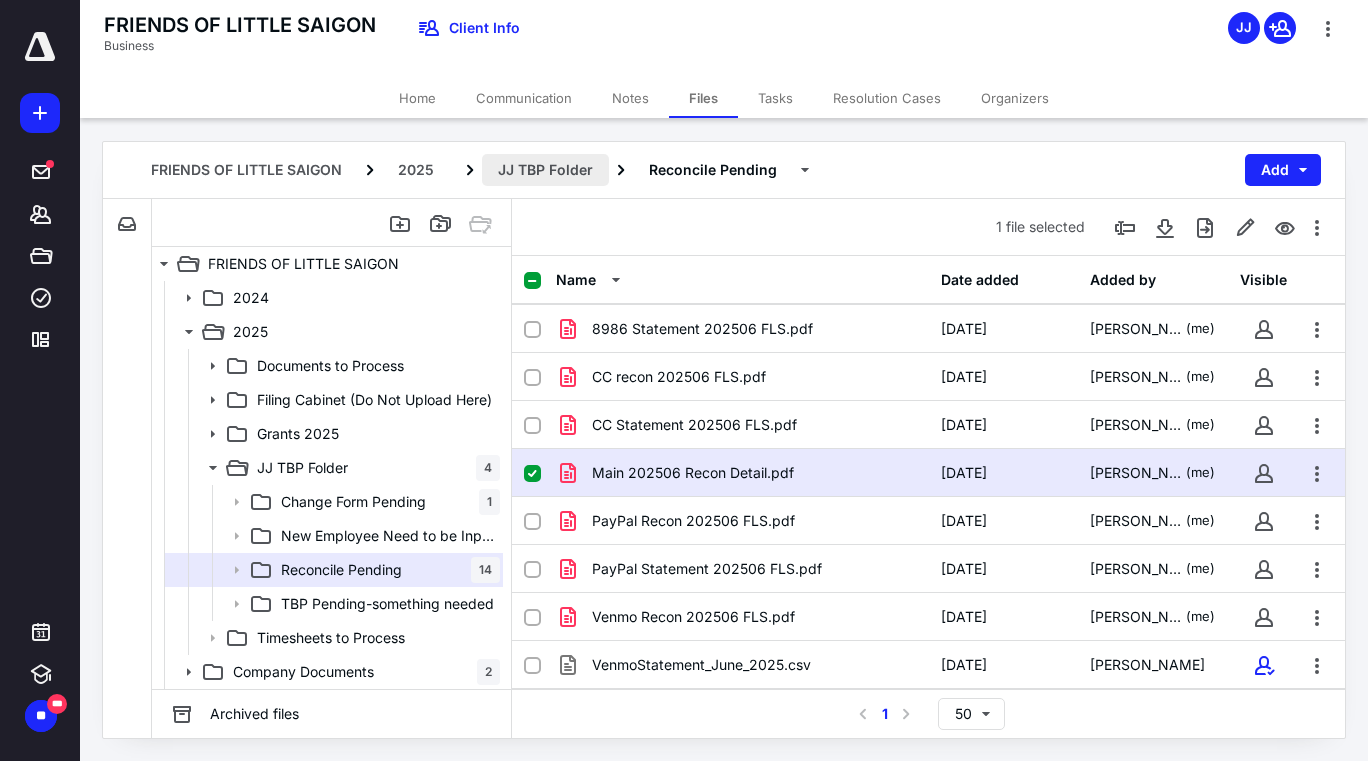 click on "JJ TBP Folder" at bounding box center (545, 170) 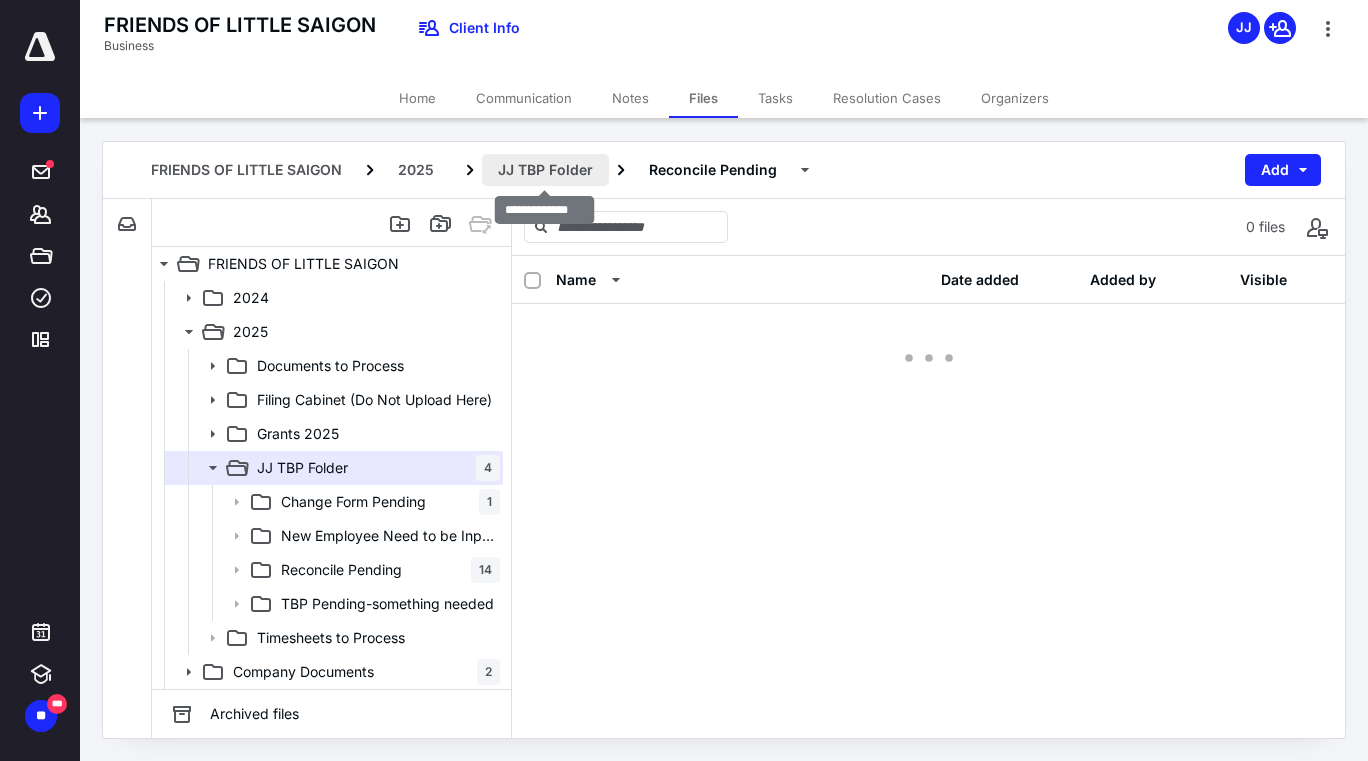 scroll, scrollTop: 0, scrollLeft: 0, axis: both 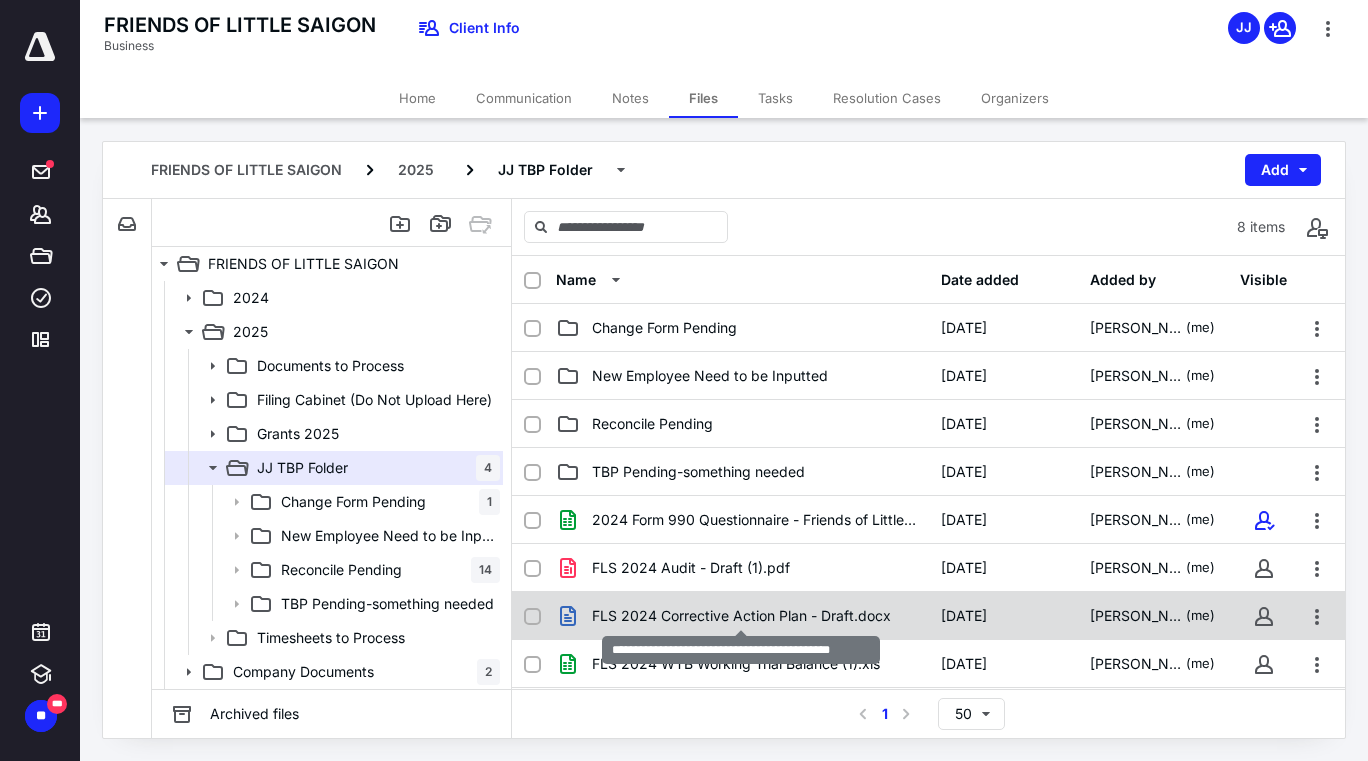 click on "FLS 2024 Corrective Action Plan - Draft.docx" at bounding box center [741, 616] 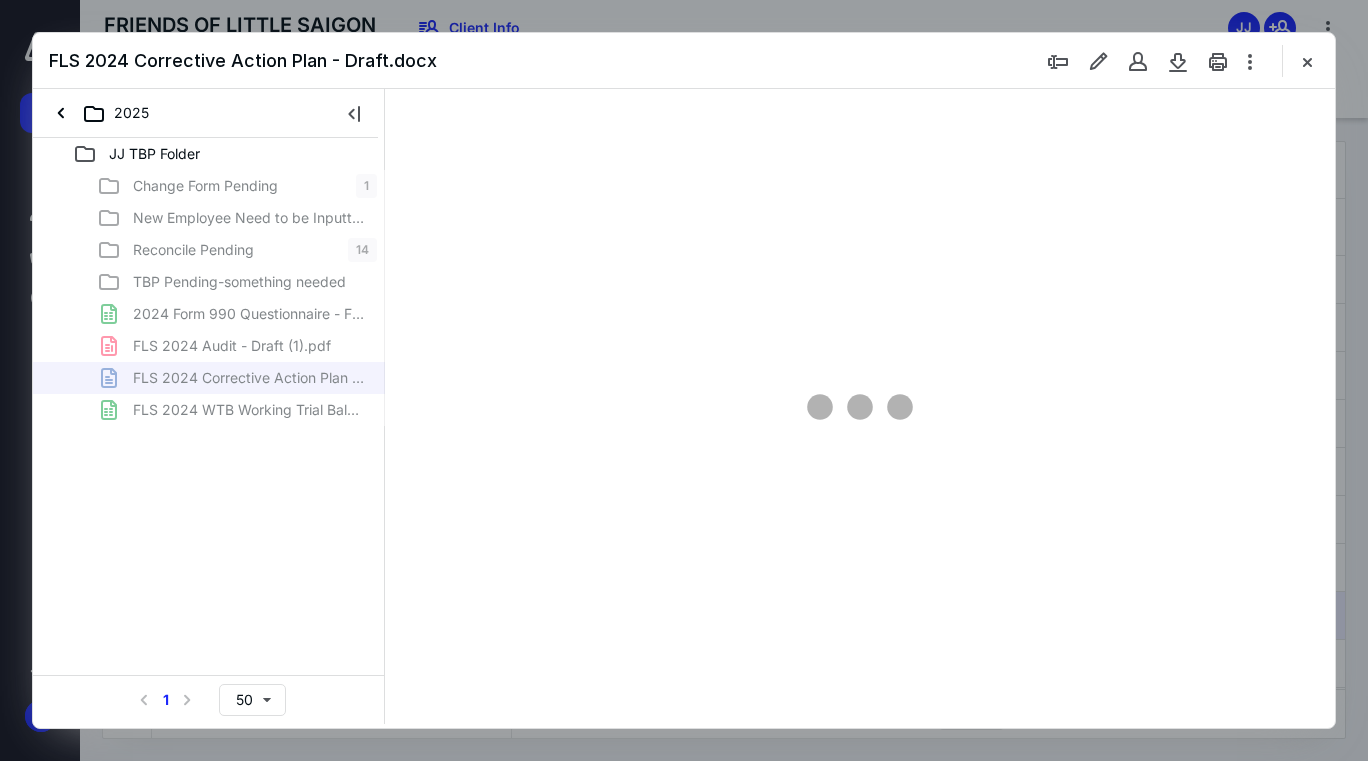 scroll, scrollTop: 0, scrollLeft: 0, axis: both 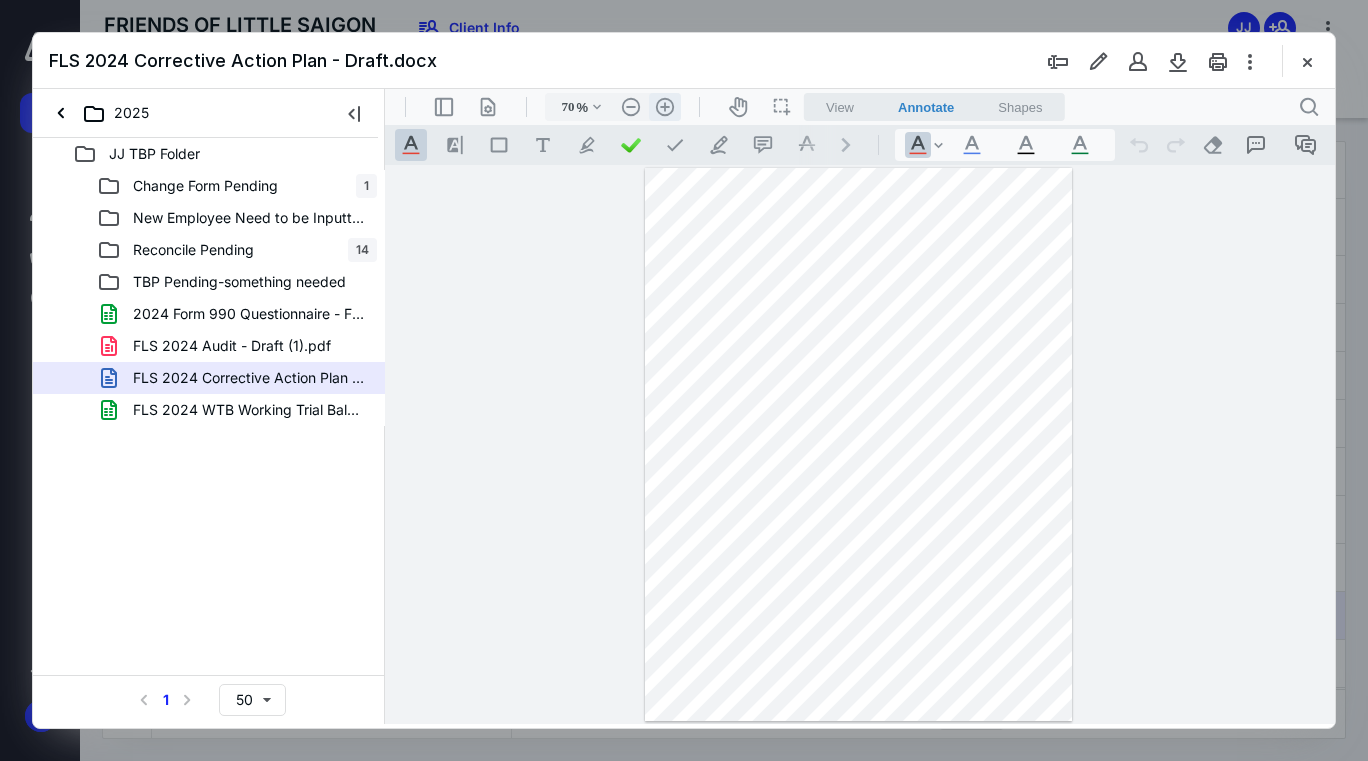 click on ".cls-1{fill:#abb0c4;} icon - header - zoom - in - line" at bounding box center [665, 107] 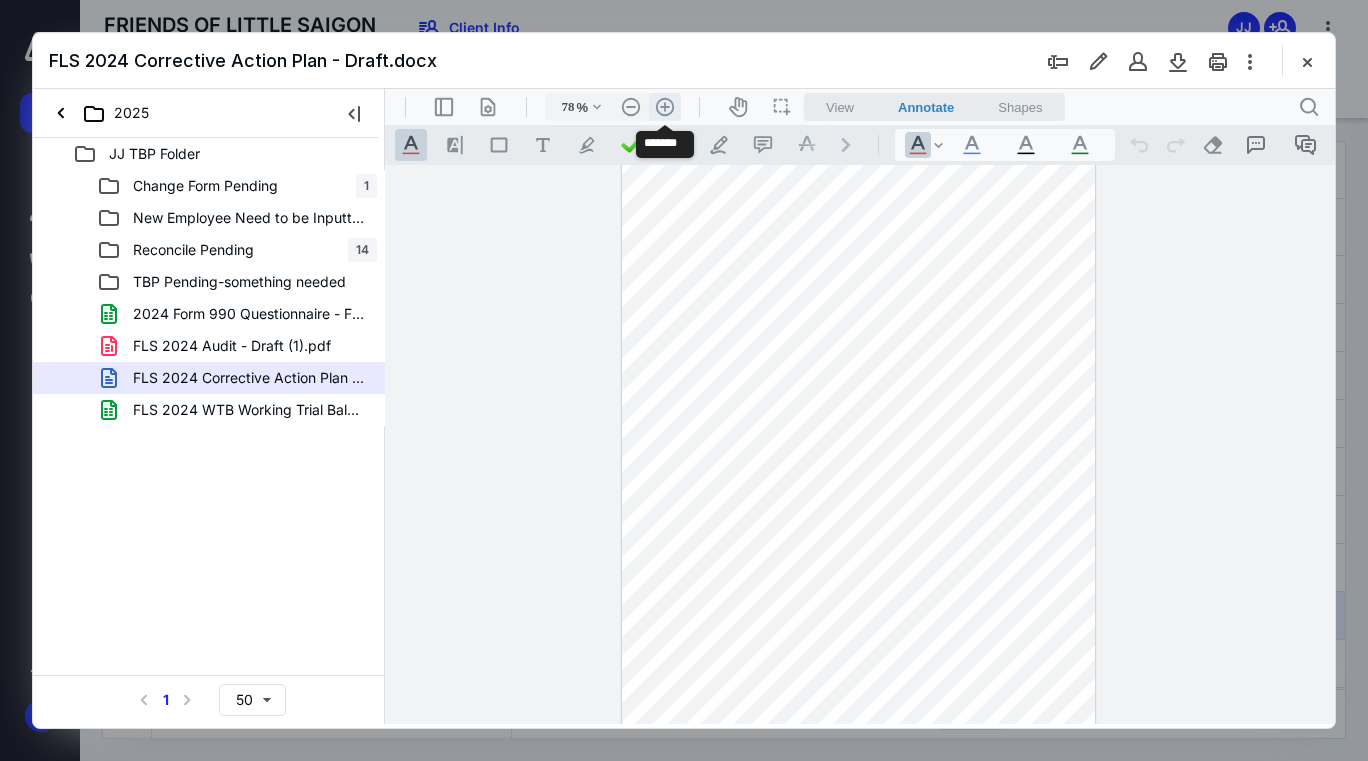 click on ".cls-1{fill:#abb0c4;} icon - header - zoom - in - line" at bounding box center (665, 107) 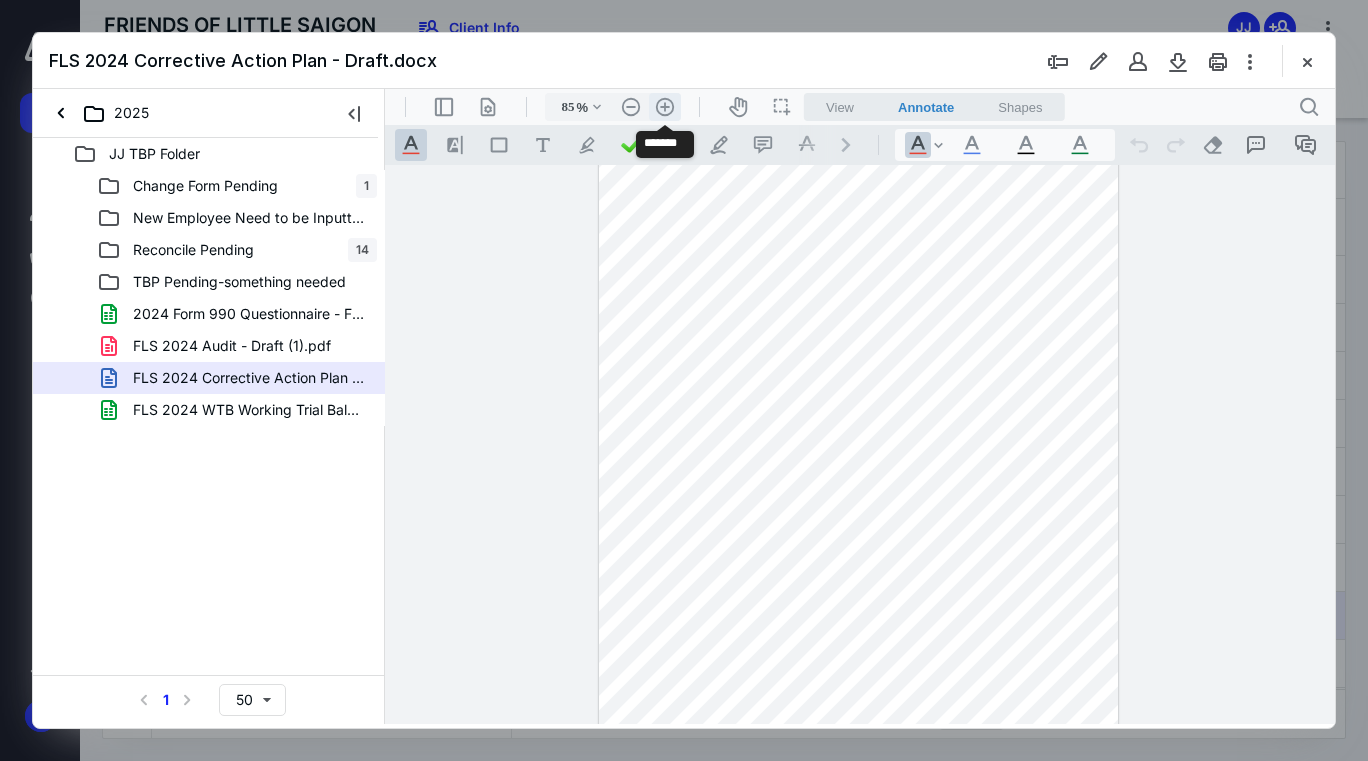 click on ".cls-1{fill:#abb0c4;} icon - header - zoom - in - line" at bounding box center (665, 107) 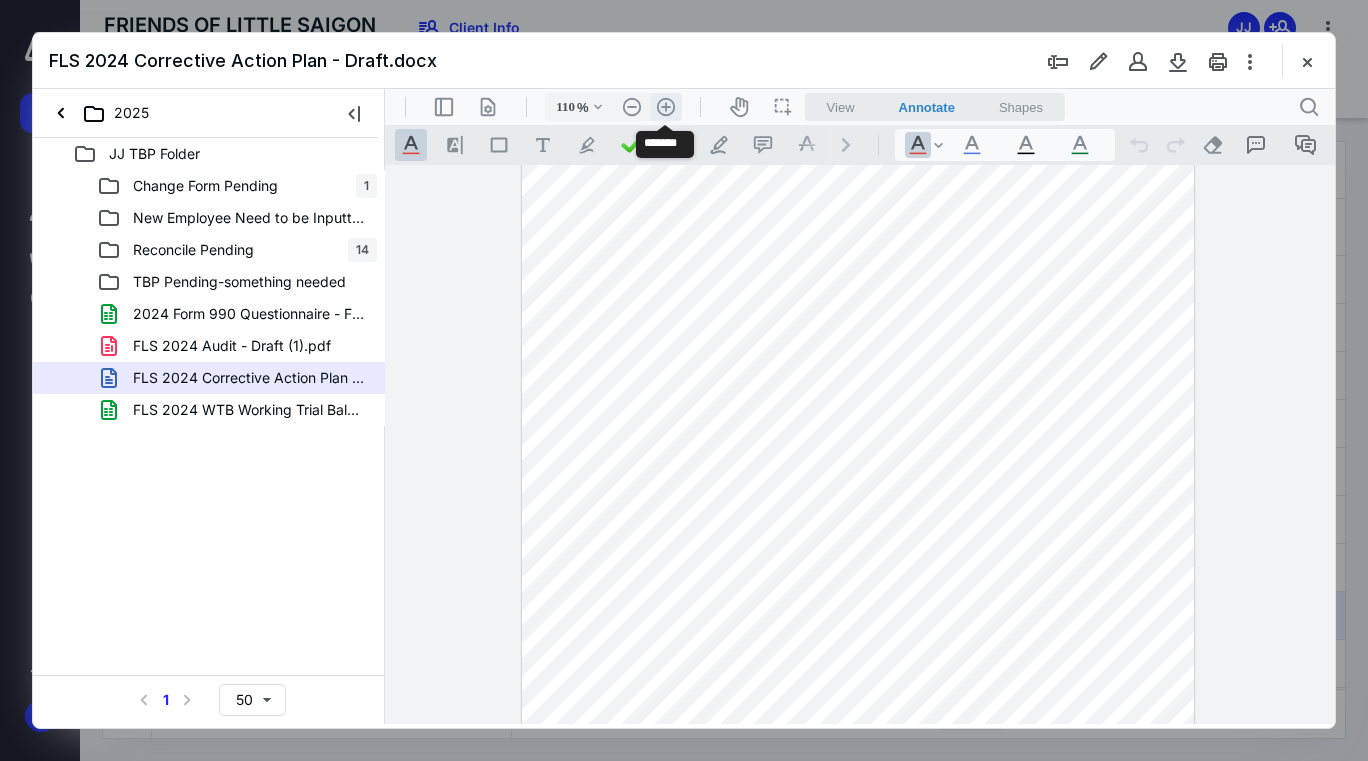 click on ".cls-1{fill:#abb0c4;} icon - header - zoom - in - line" at bounding box center [666, 107] 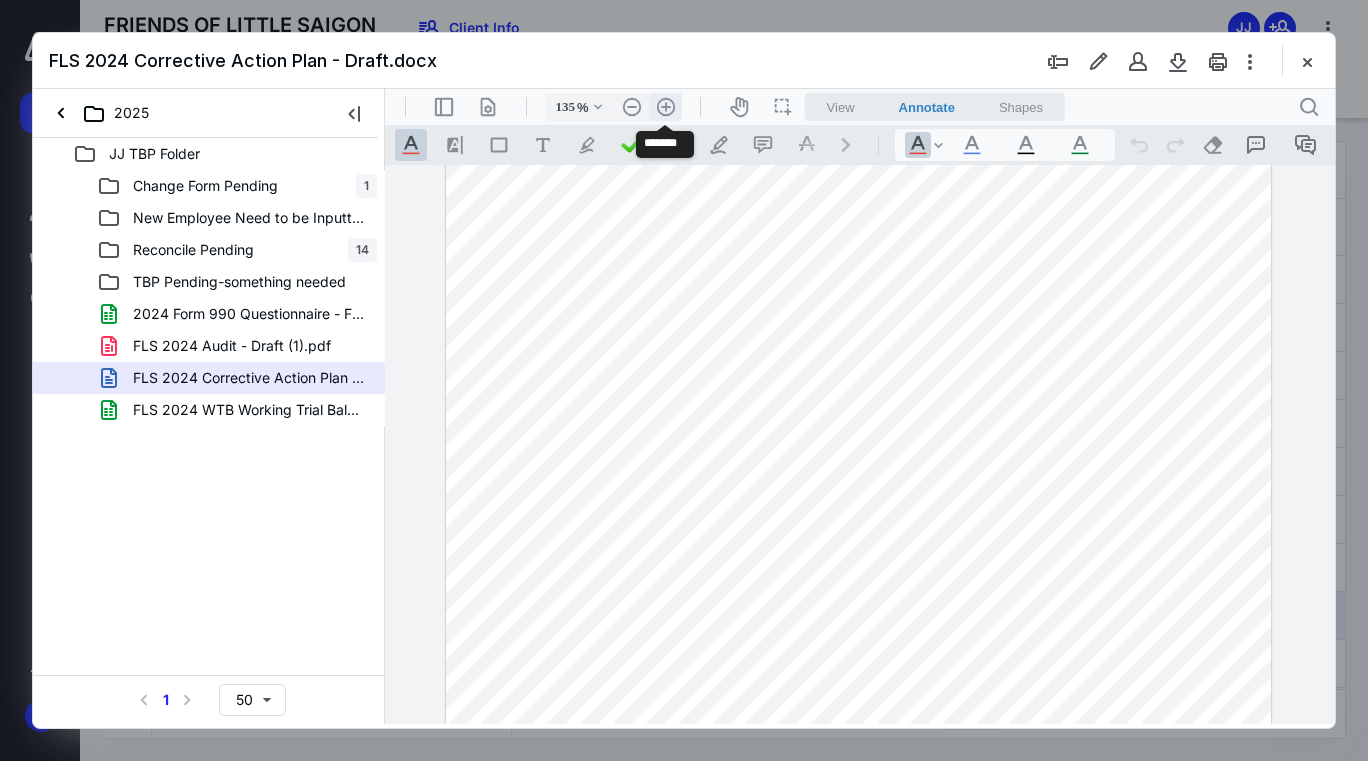 scroll, scrollTop: 225, scrollLeft: 0, axis: vertical 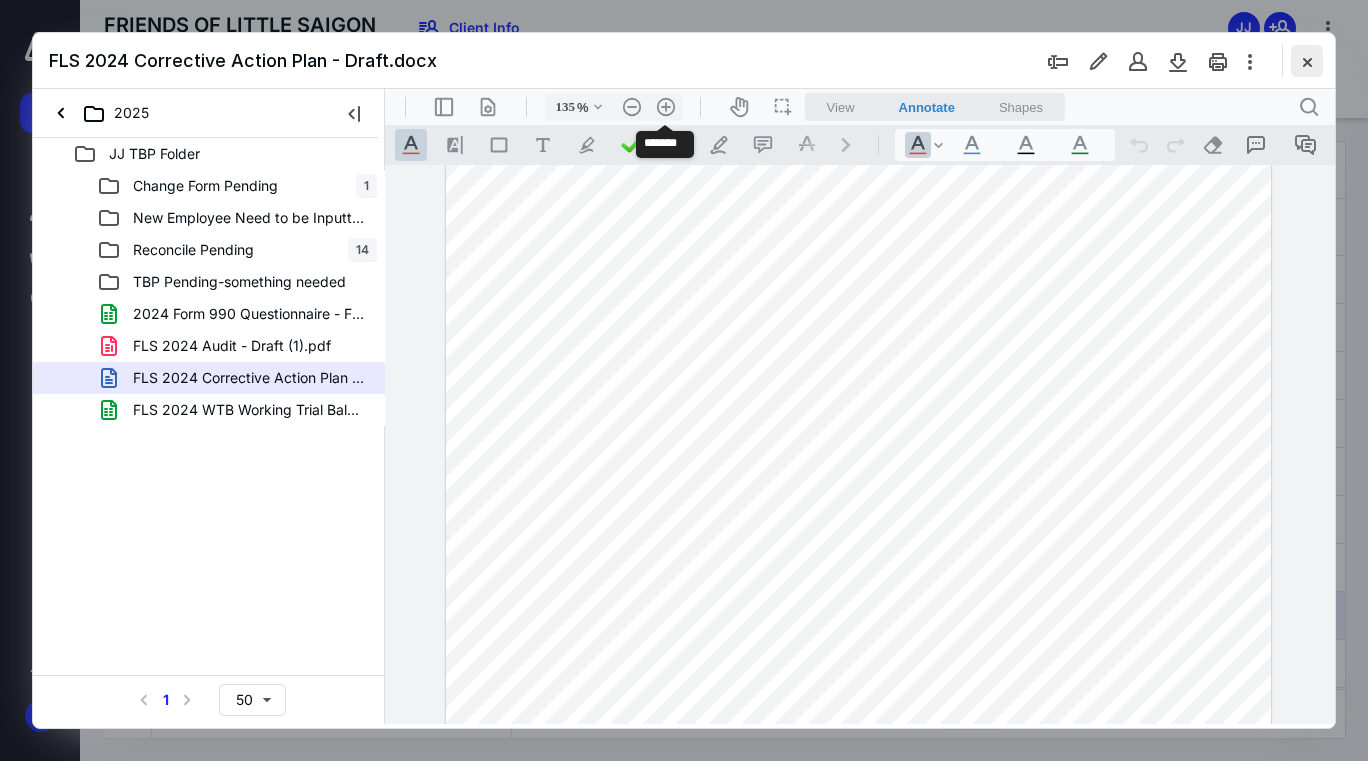click at bounding box center [1307, 61] 